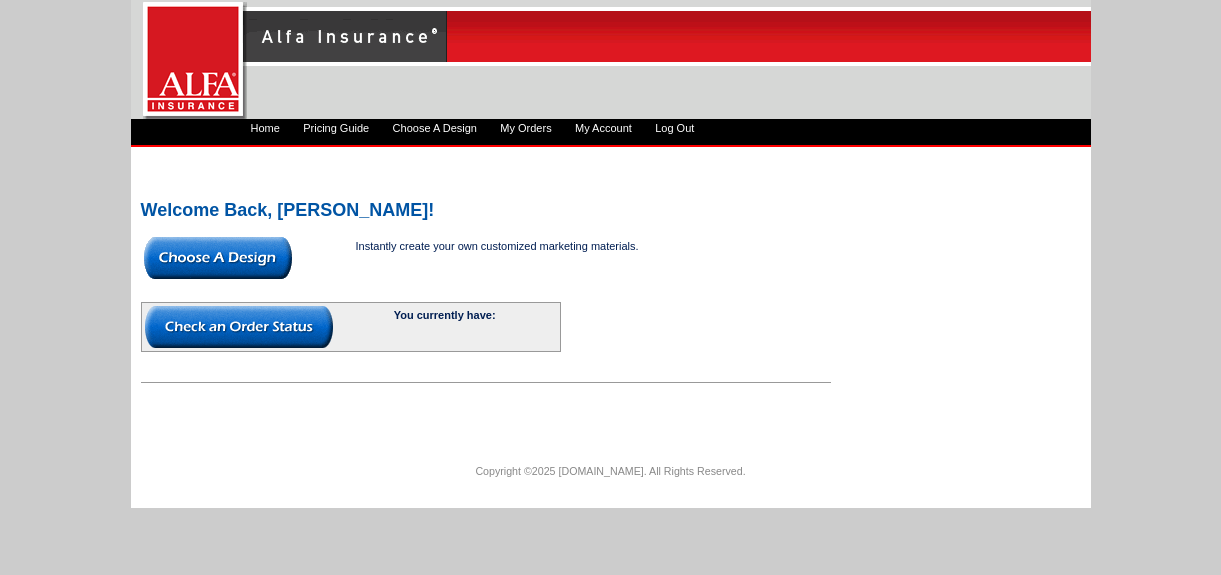 scroll, scrollTop: 0, scrollLeft: 0, axis: both 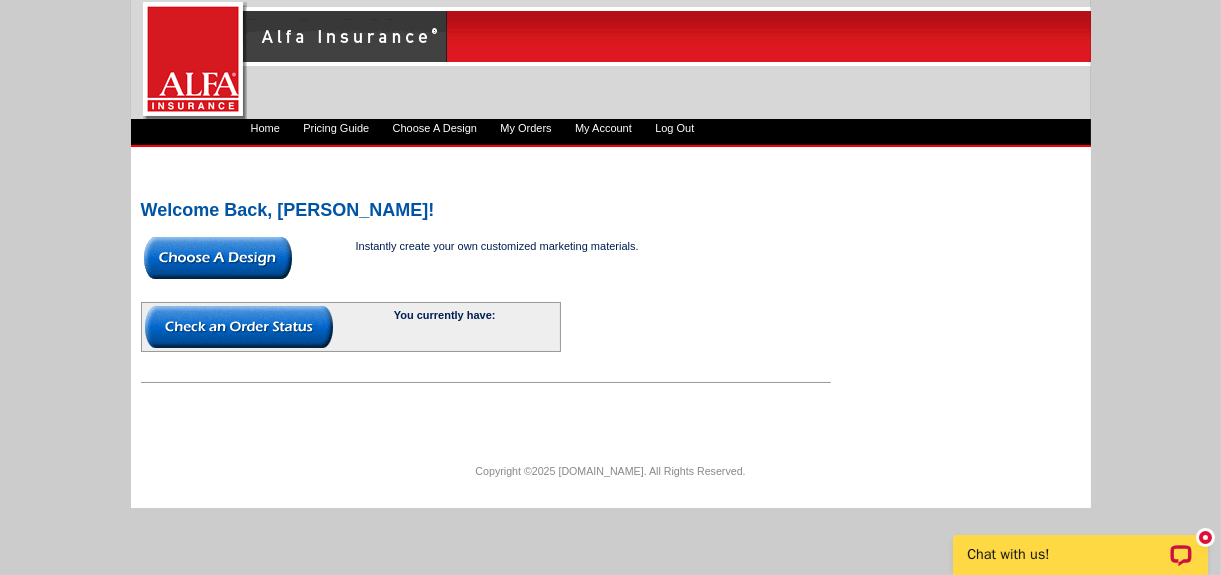 click at bounding box center [218, 258] 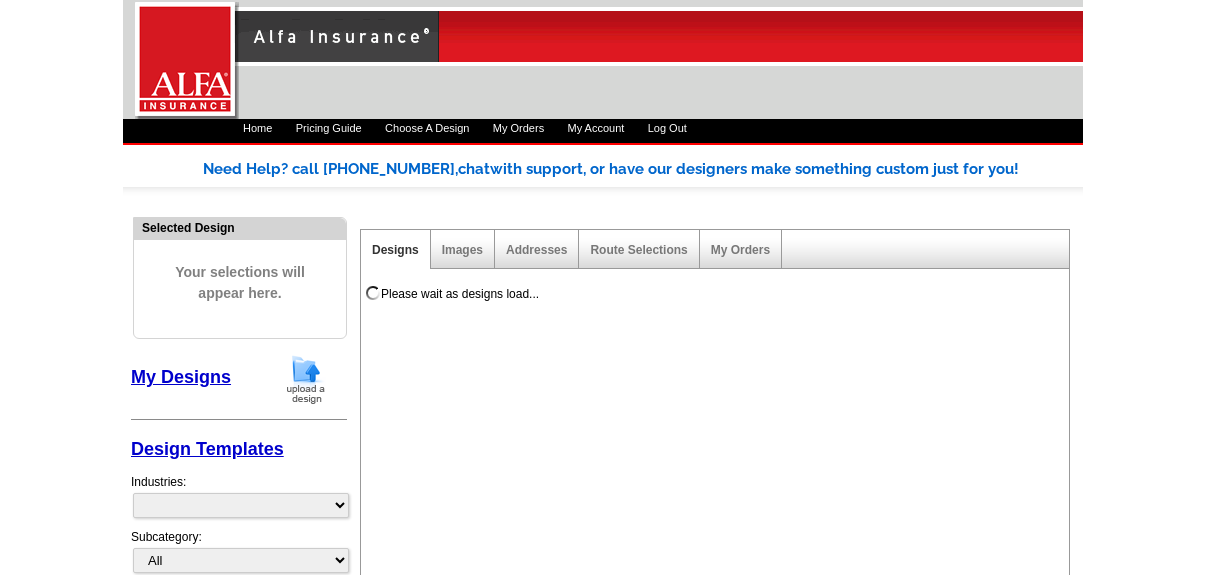 scroll, scrollTop: 0, scrollLeft: 0, axis: both 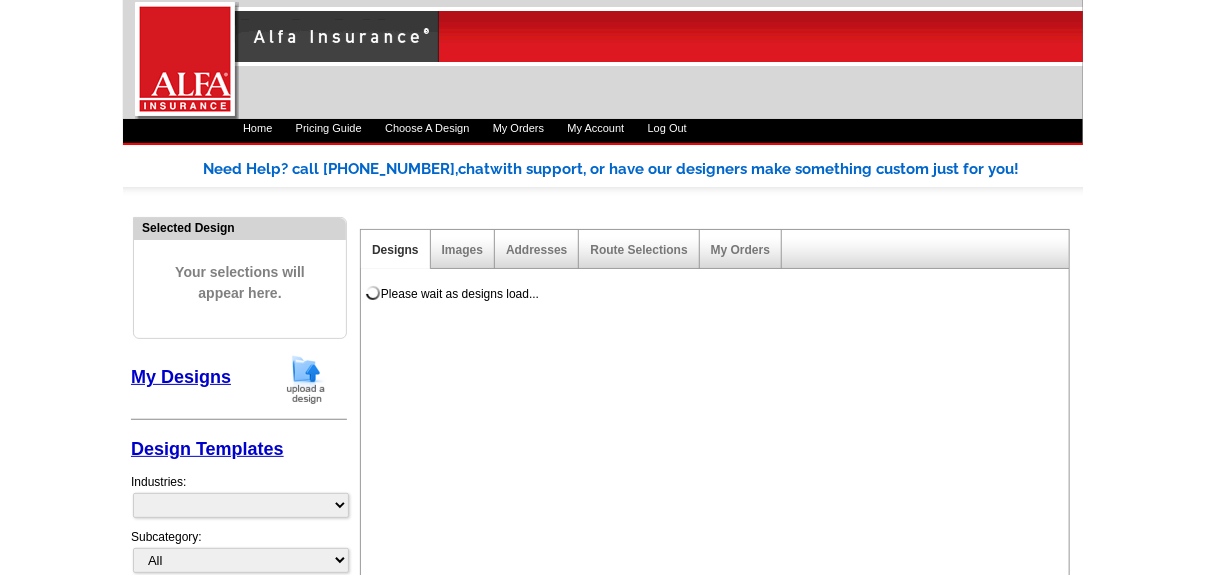 select on "1325" 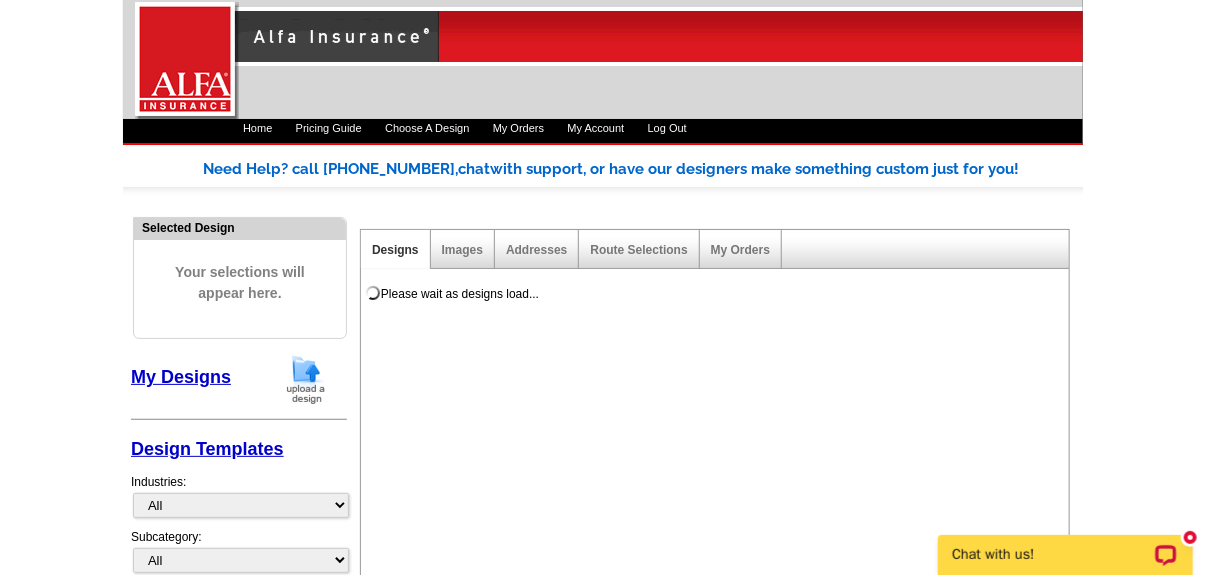 scroll, scrollTop: 0, scrollLeft: 0, axis: both 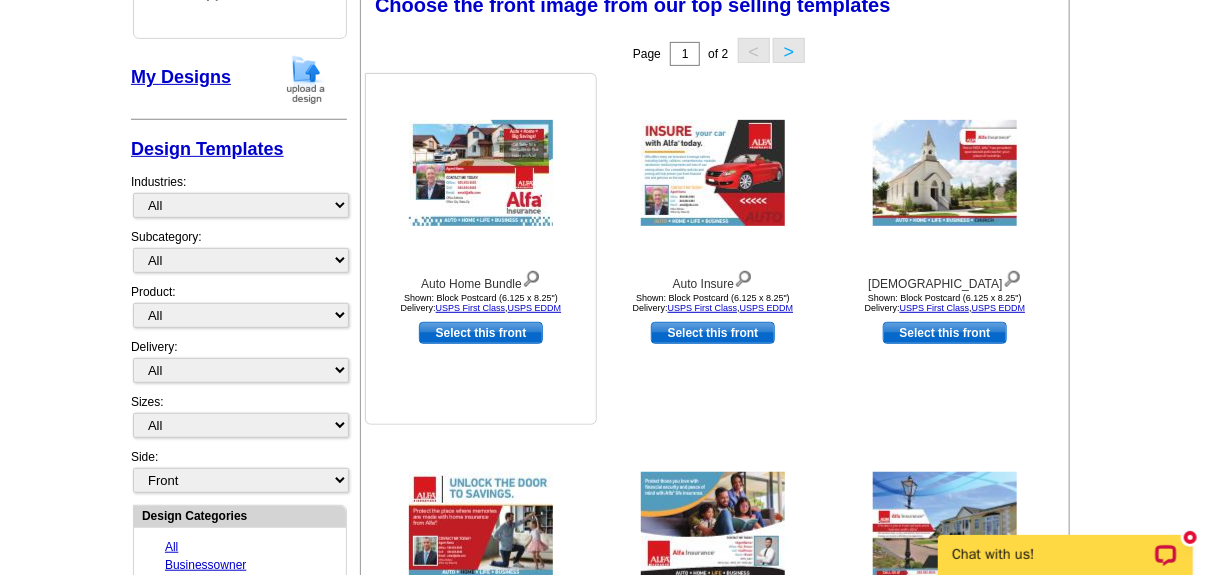 click on "Select this front" at bounding box center (481, 333) 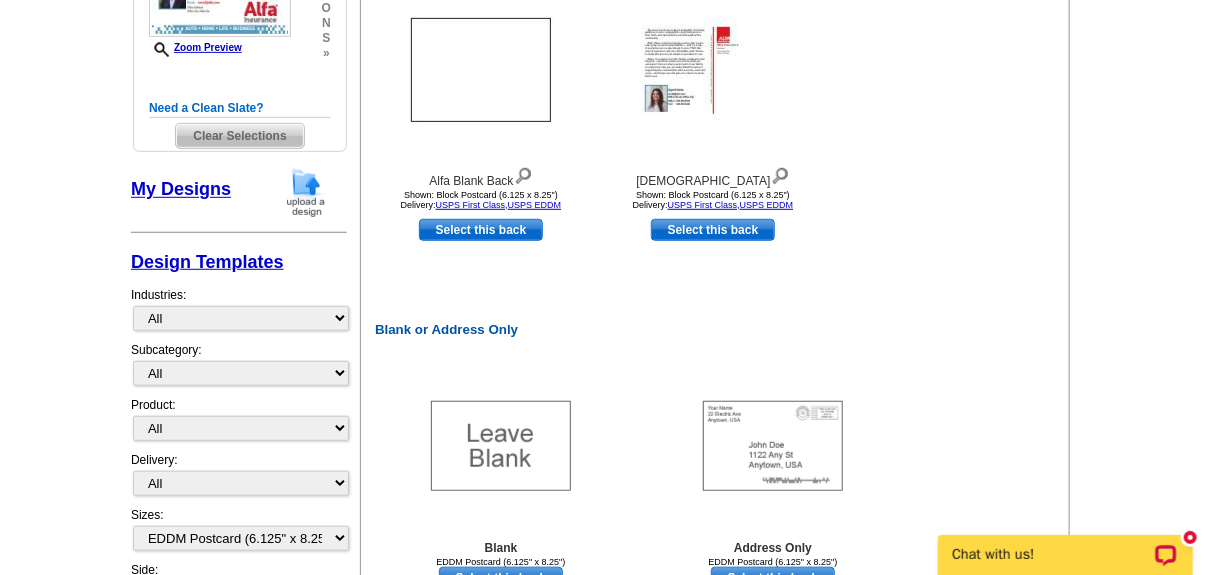 scroll, scrollTop: 400, scrollLeft: 0, axis: vertical 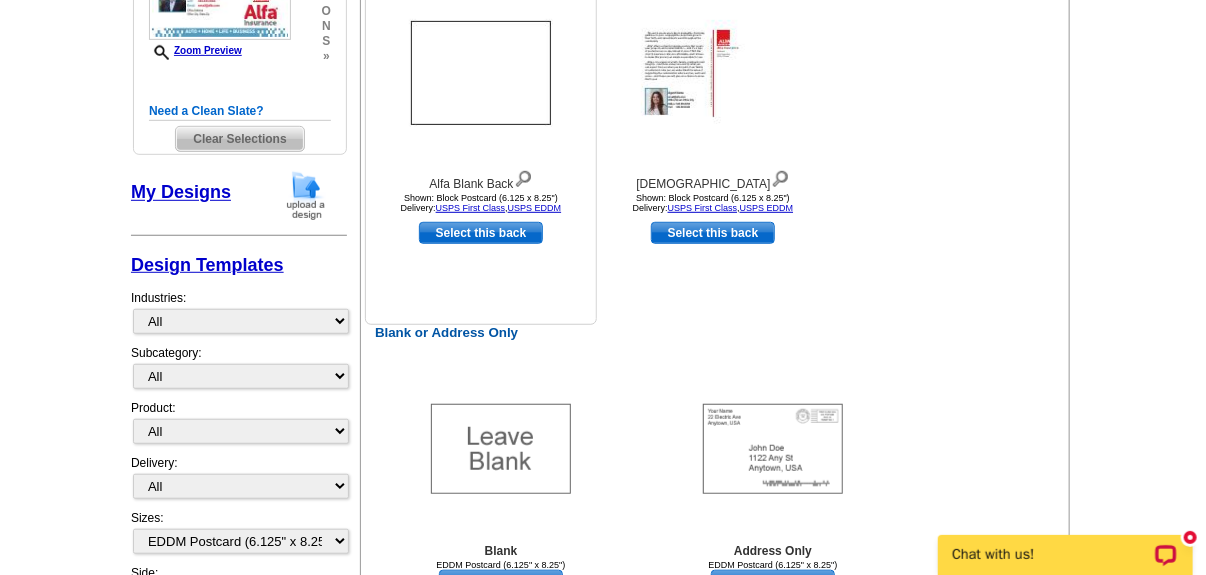 click on "Select this back" at bounding box center [481, 233] 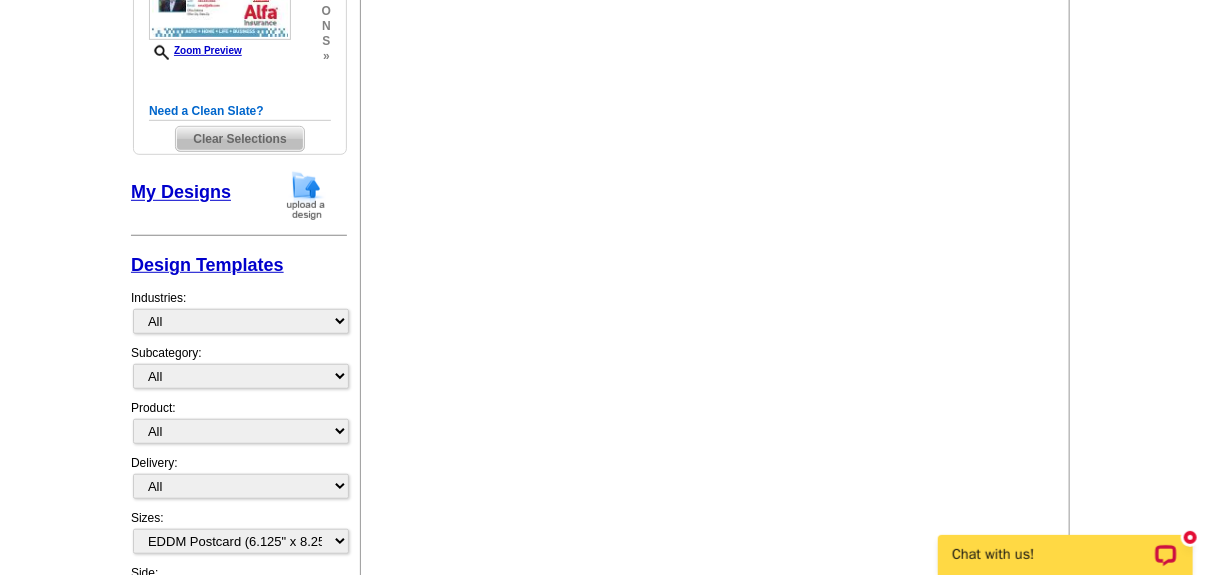 select on "front" 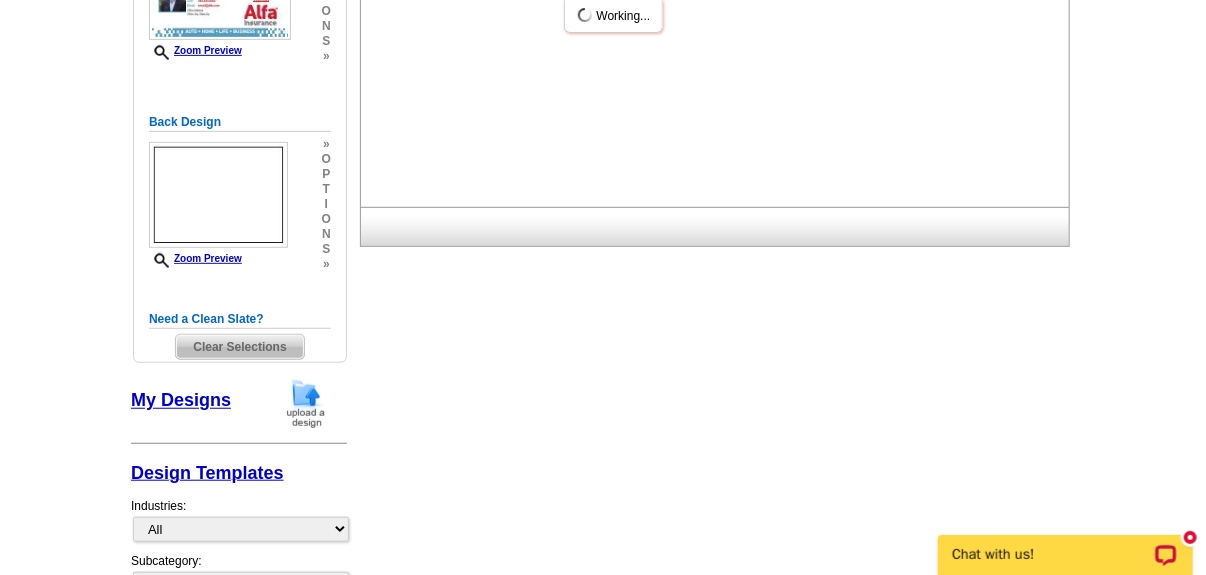 scroll, scrollTop: 0, scrollLeft: 0, axis: both 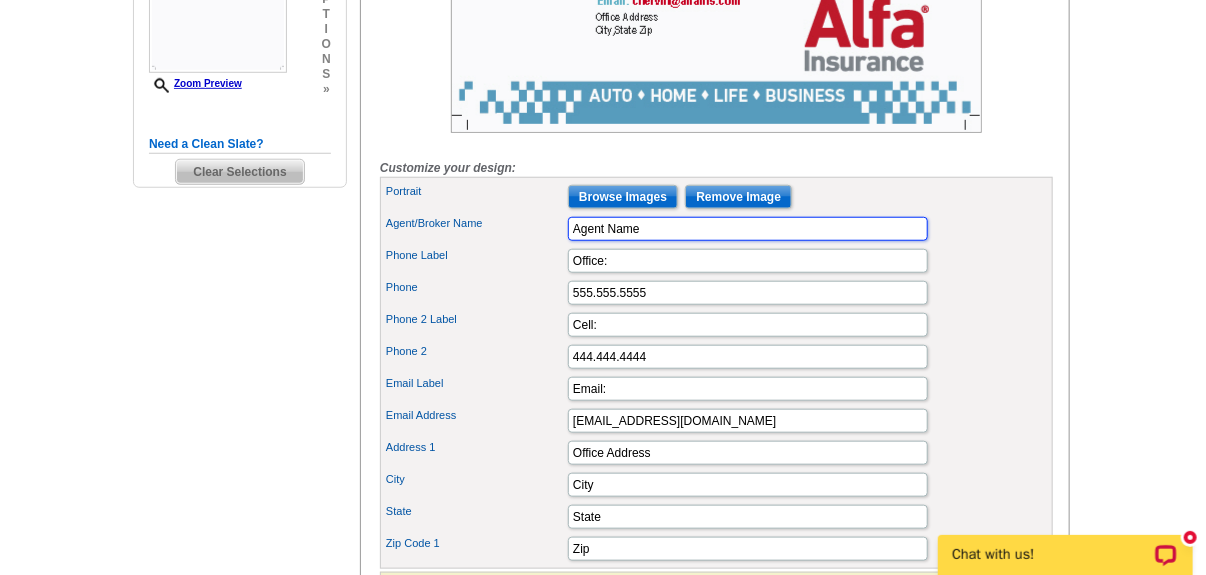 drag, startPoint x: 670, startPoint y: 260, endPoint x: 305, endPoint y: 306, distance: 367.8872 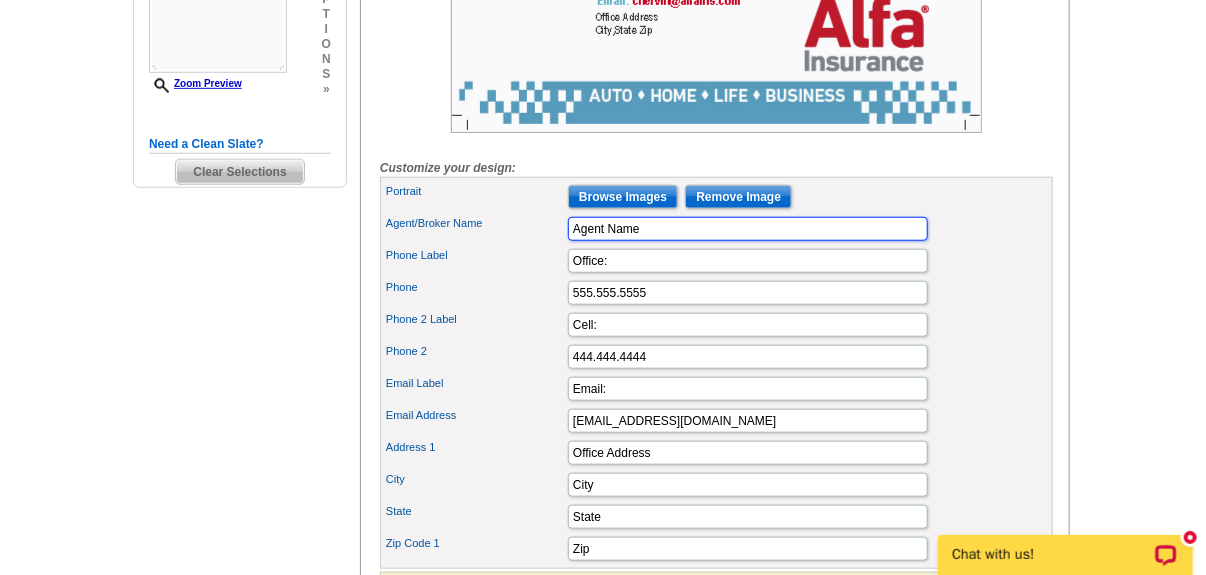click on "Need Help? call 800-260-5887,  chat  with support, or have our designers make something custom just for you!
Got it, no need for the selection guide next time.
Show Results
Selected Design
EDDM Postcard (6.125" x 8.25")
Design Name
Auto Home Bundle
Front Design
Zoom Preview
»
o
p
t
i
o
n
s
»
»" at bounding box center (603, 141) 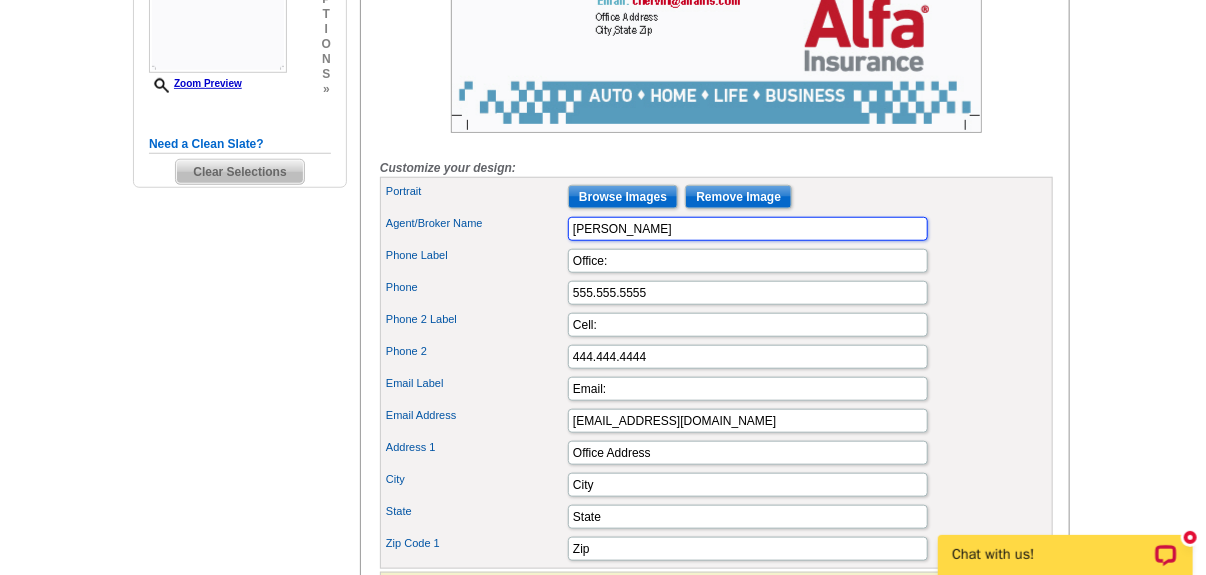 type on "Cecelia Helvin" 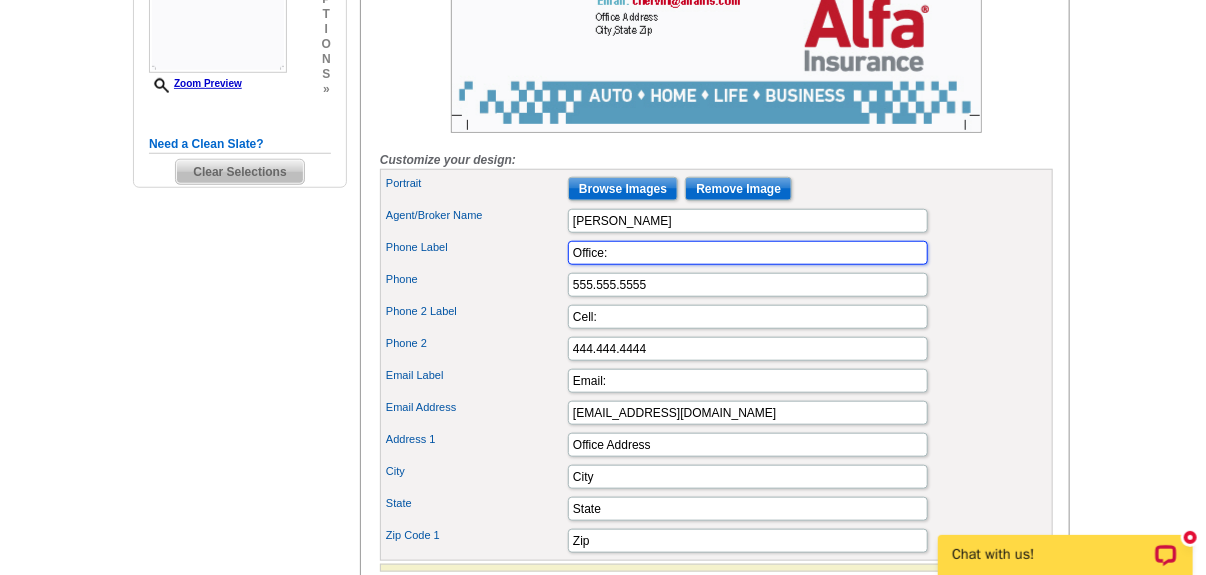 click on "Phone Label
Office:" at bounding box center [716, 253] 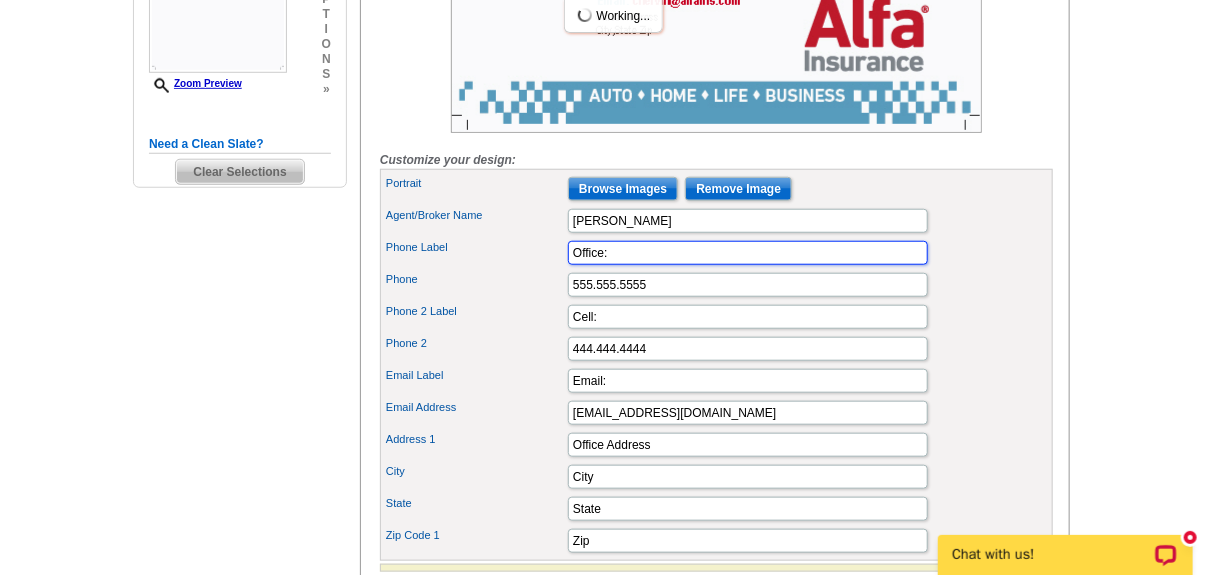 scroll, scrollTop: 0, scrollLeft: 0, axis: both 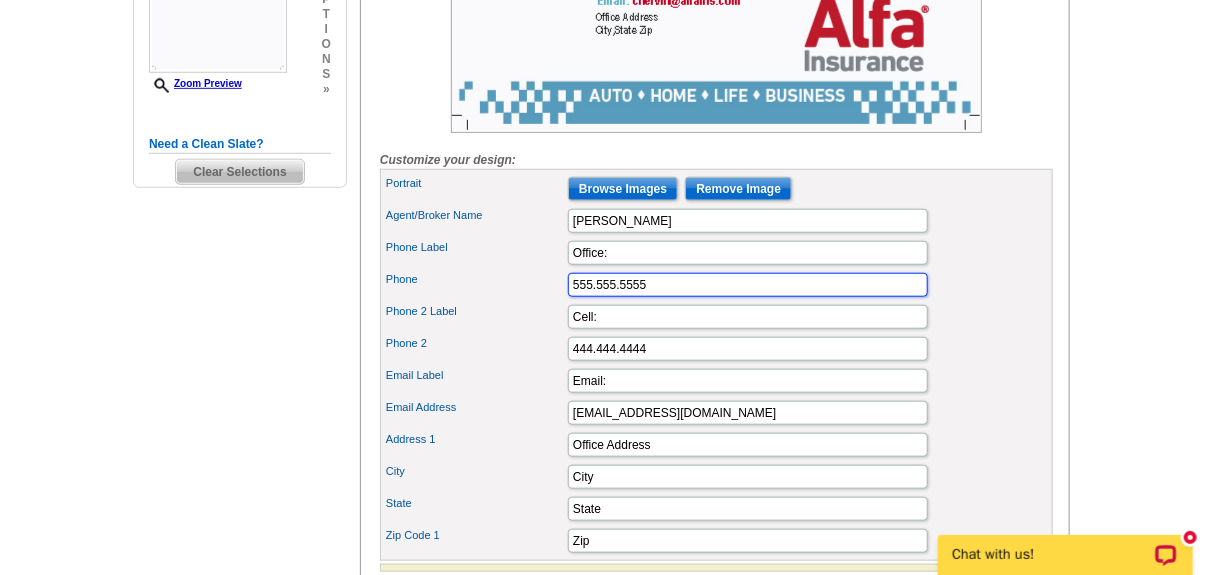 drag, startPoint x: 690, startPoint y: 309, endPoint x: 264, endPoint y: 363, distance: 429.4089 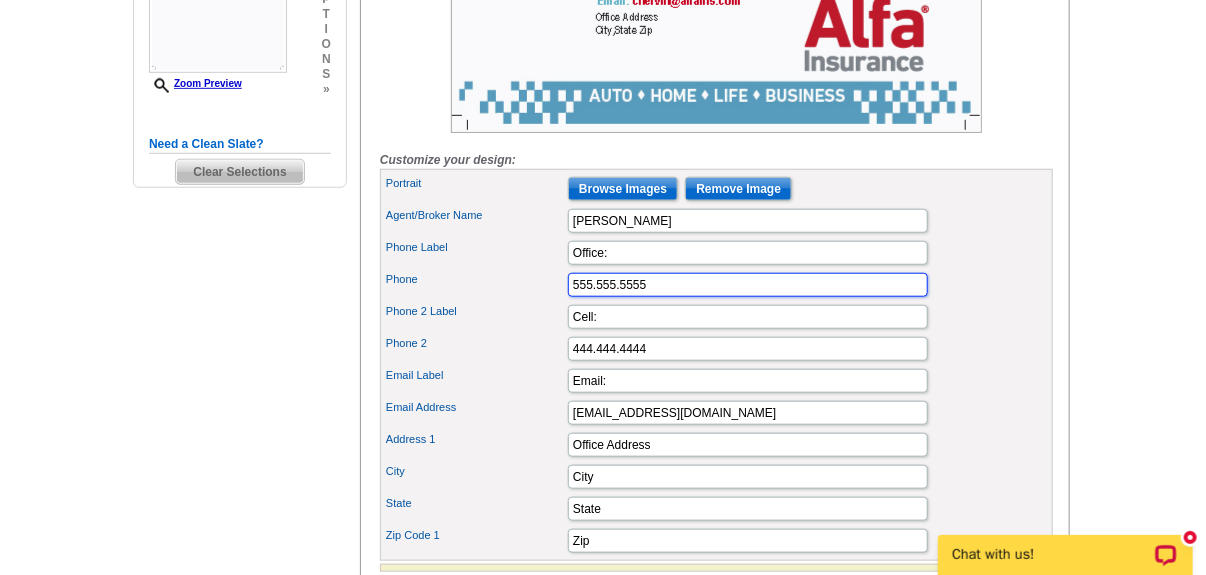 click on "Need Help? call 800-260-5887,  chat  with support, or have our designers make something custom just for you!
Got it, no need for the selection guide next time.
Show Results
Selected Design
EDDM Postcard (6.125" x 8.25")
Design Name
Auto Home Bundle
Front Design
Zoom Preview
»
o
p
t
i
o
n
s
»
»" at bounding box center [603, 137] 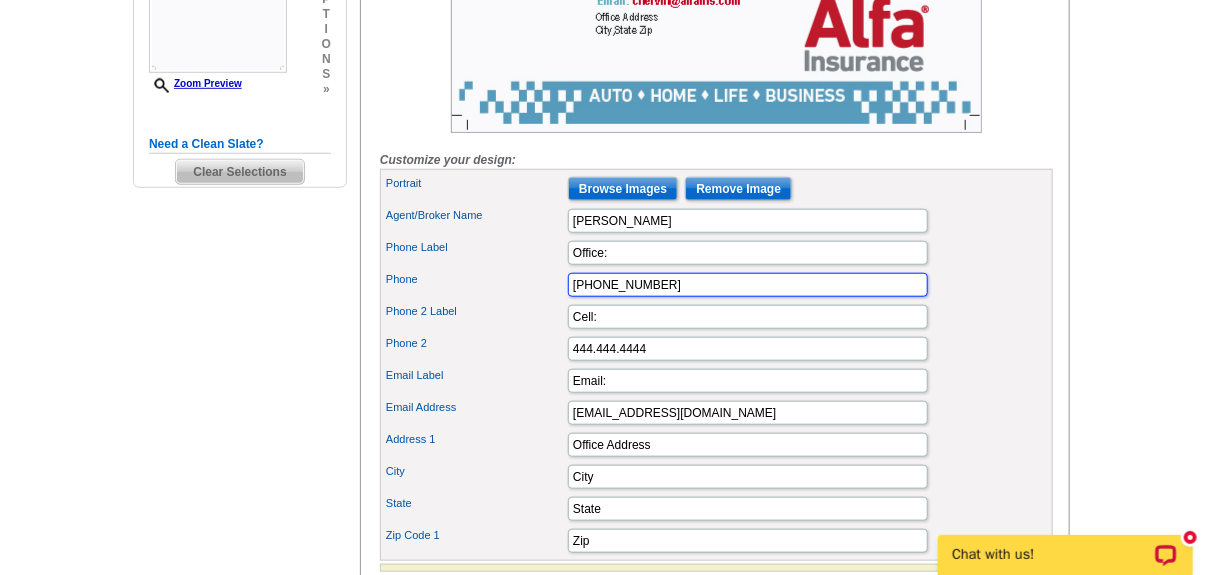 type on "205-625-3091" 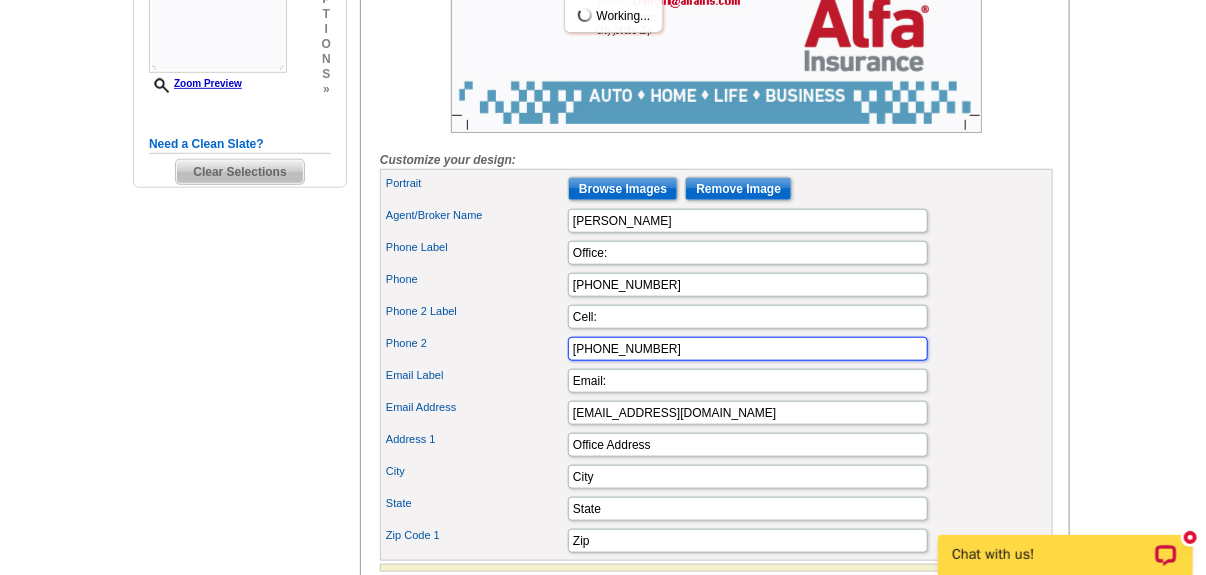 type on "205-602-3591" 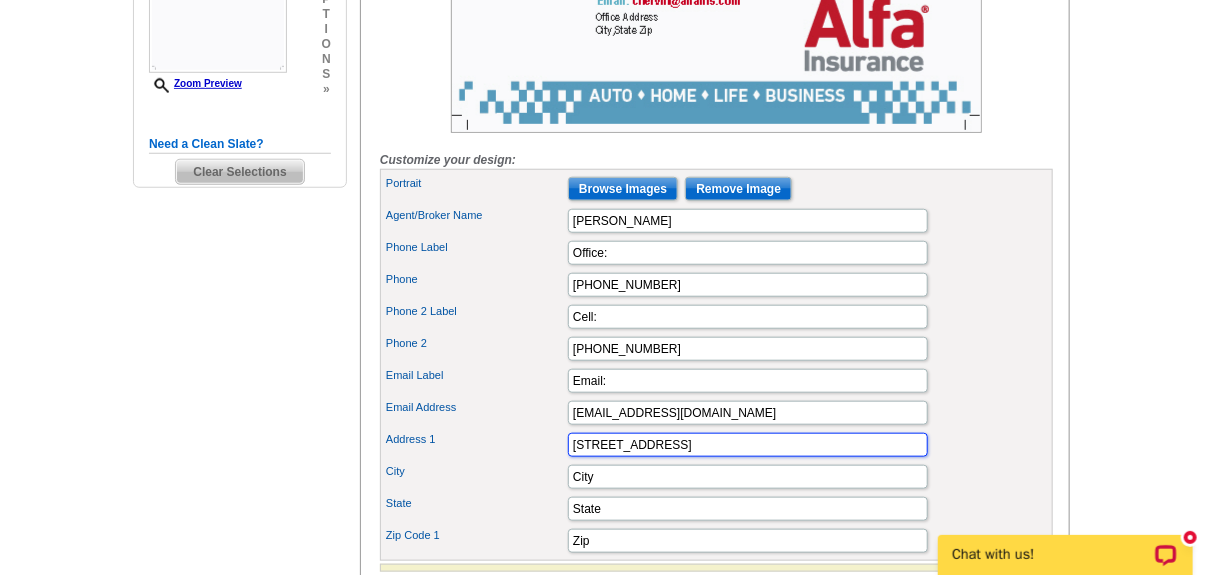 type on "400 1st Avenue East" 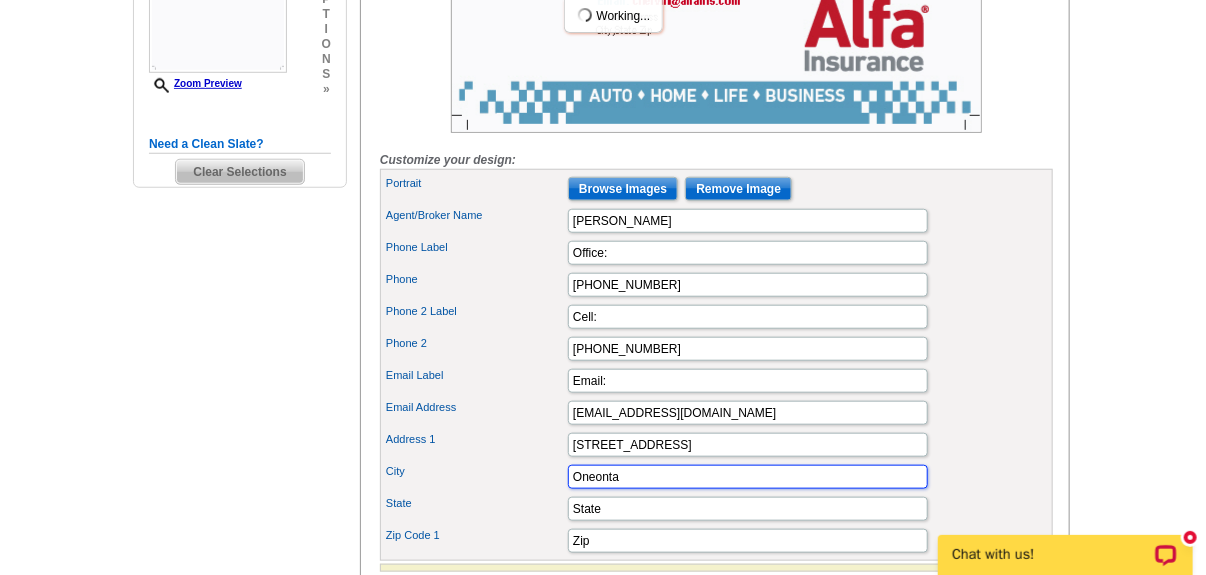 type on "Oneonta" 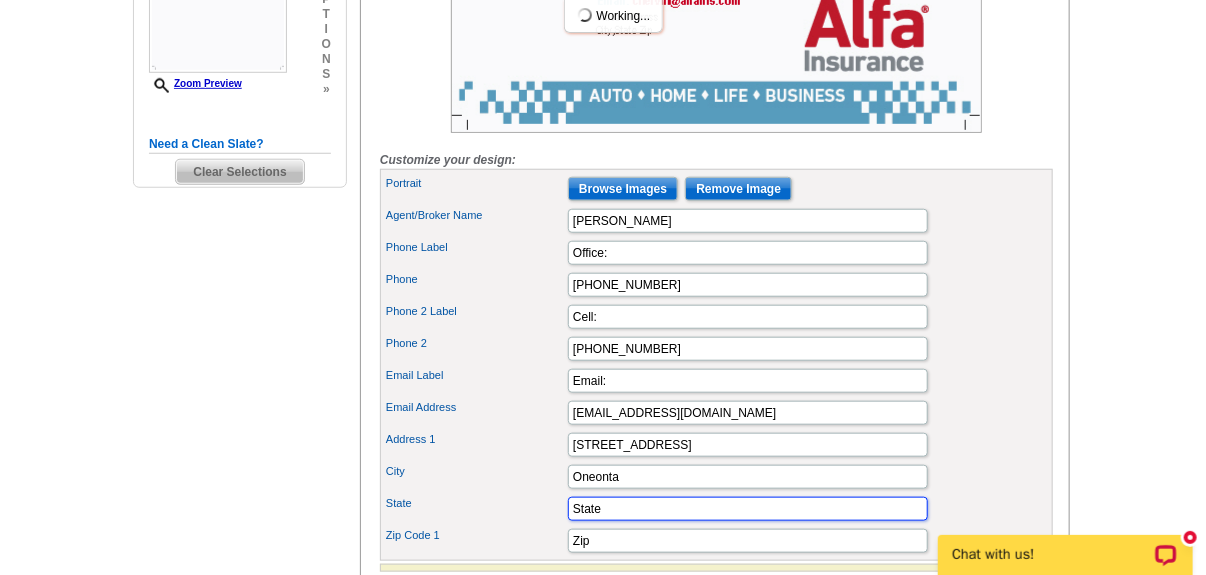 type on "a" 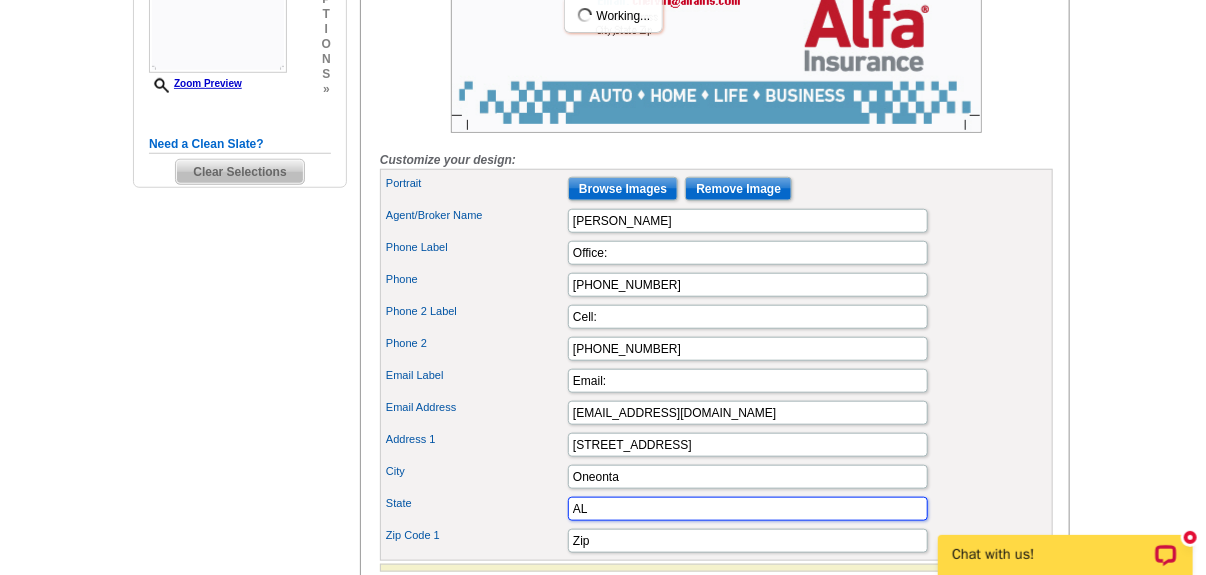 type on "AL" 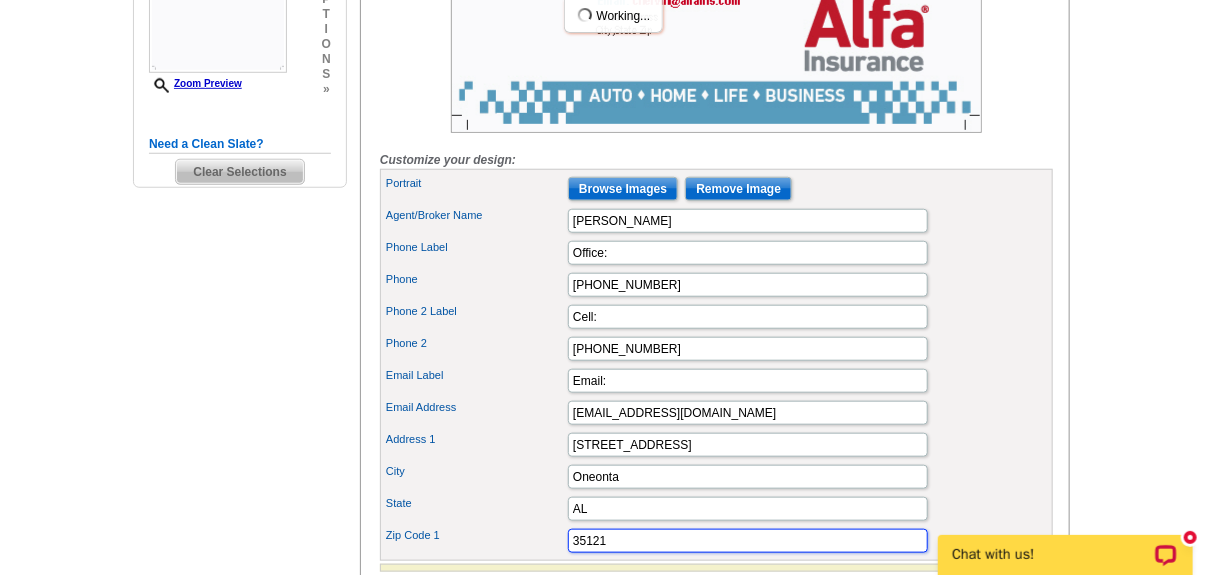 type on "35121" 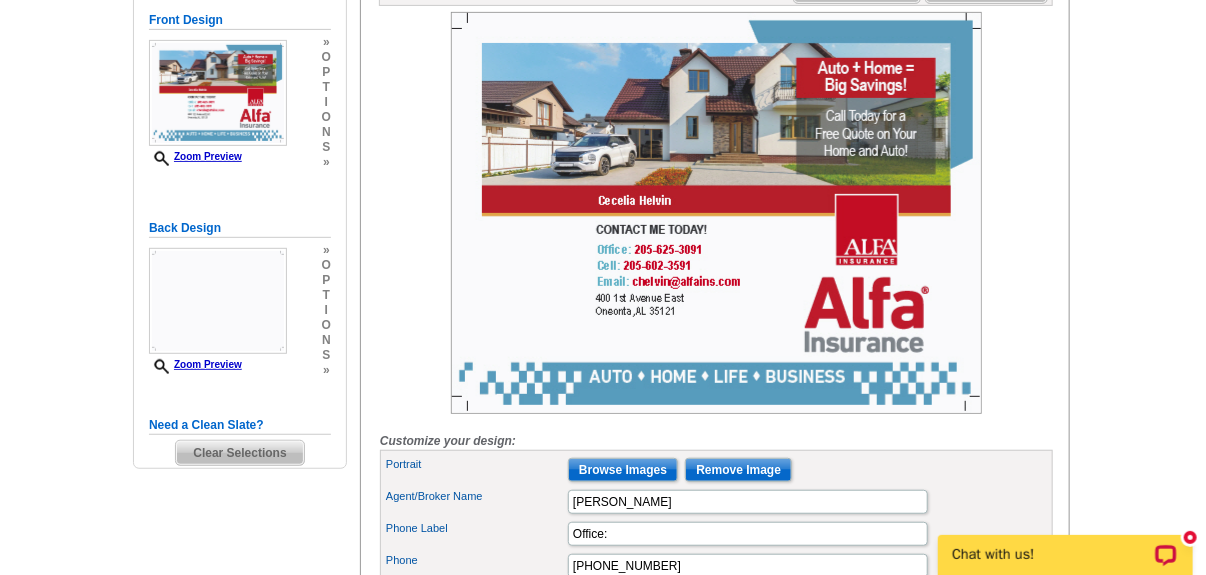 scroll, scrollTop: 446, scrollLeft: 0, axis: vertical 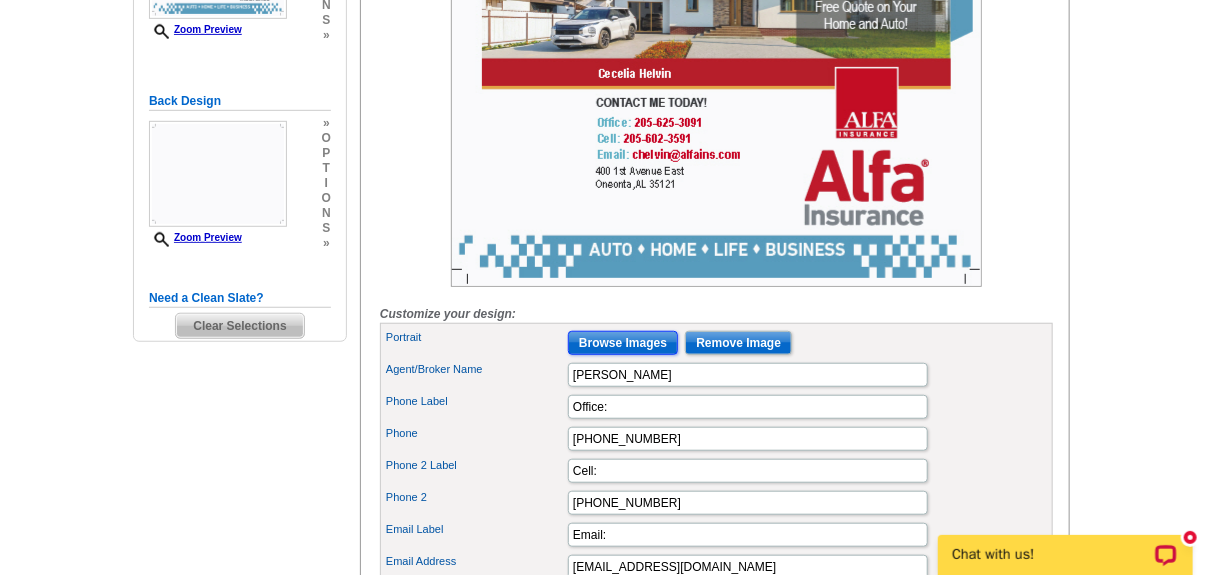 click on "Browse Images" at bounding box center [623, 343] 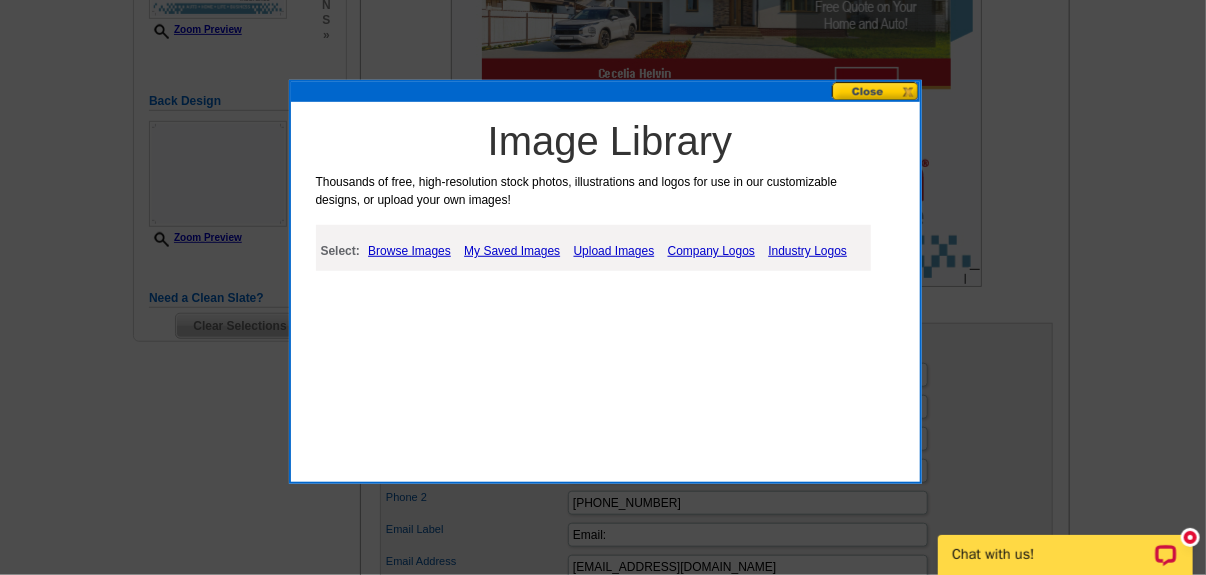 click on "My Saved Images" at bounding box center [512, 251] 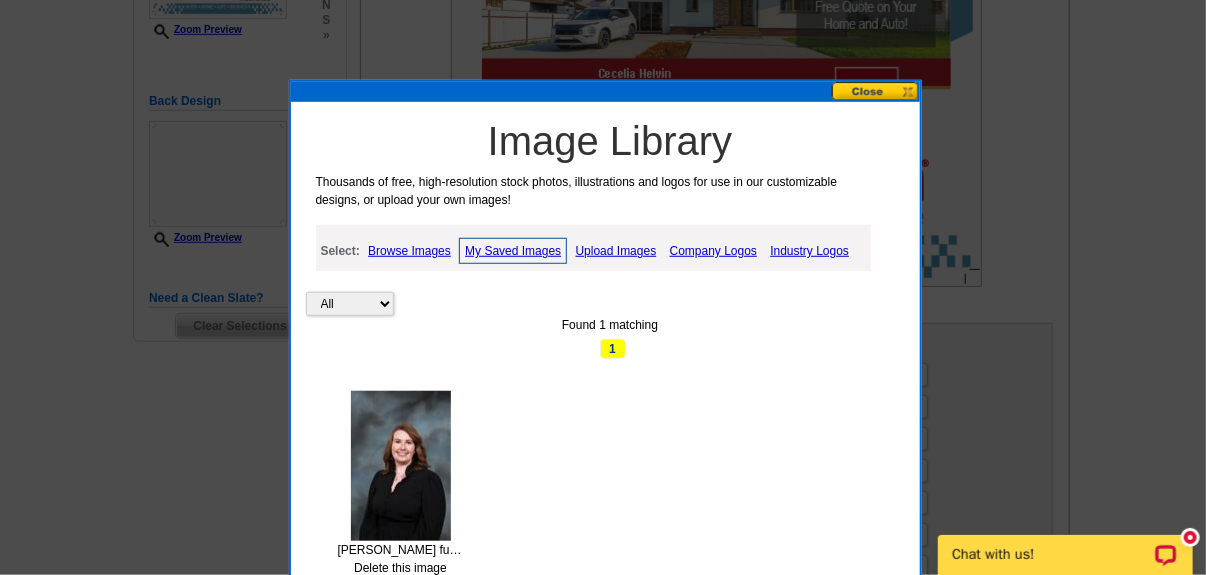 click at bounding box center (401, 466) 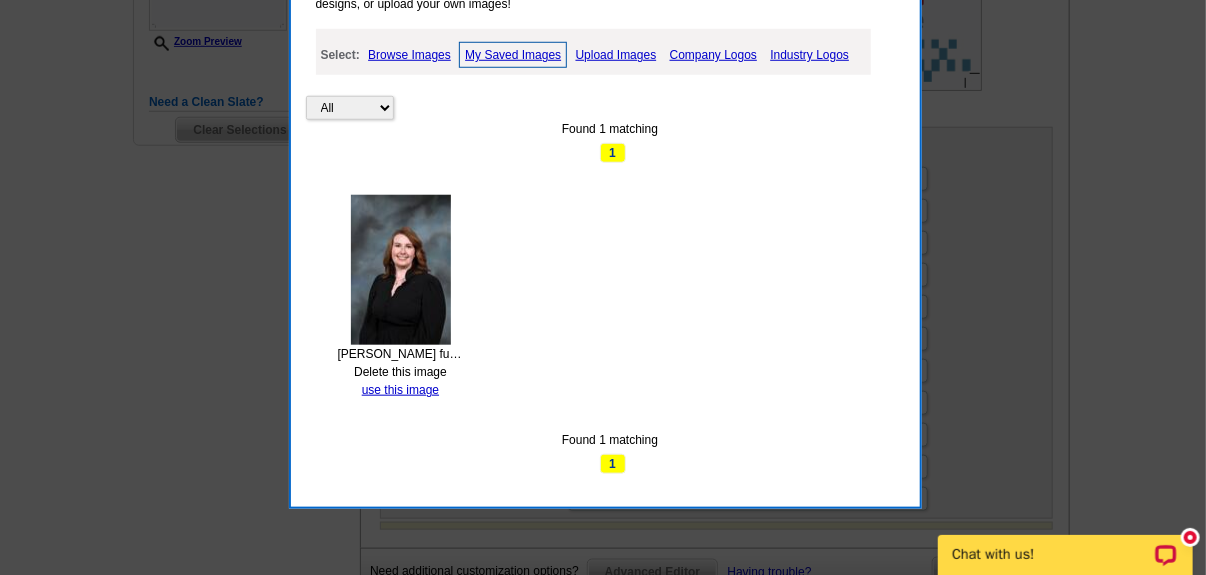 scroll, scrollTop: 645, scrollLeft: 0, axis: vertical 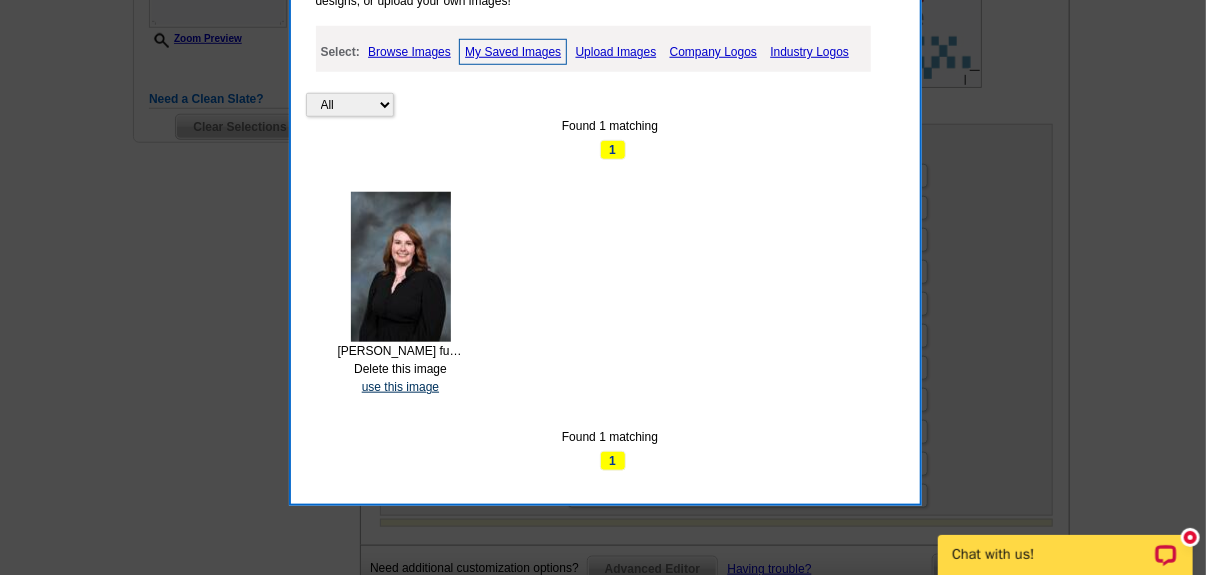 click on "use this image" at bounding box center (400, 387) 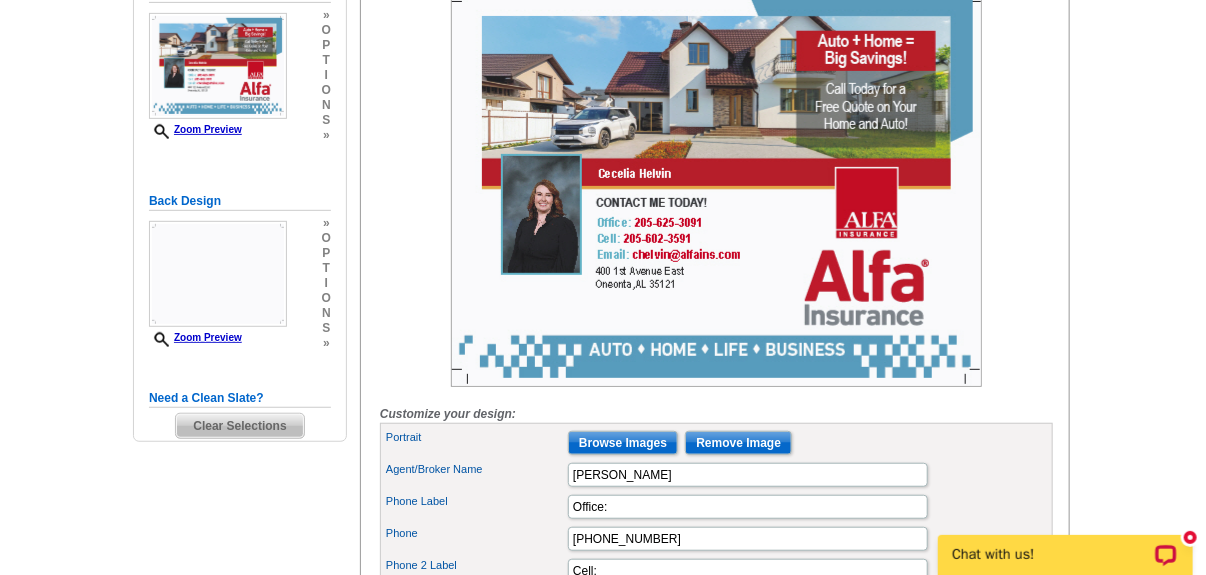 scroll, scrollTop: 0, scrollLeft: 0, axis: both 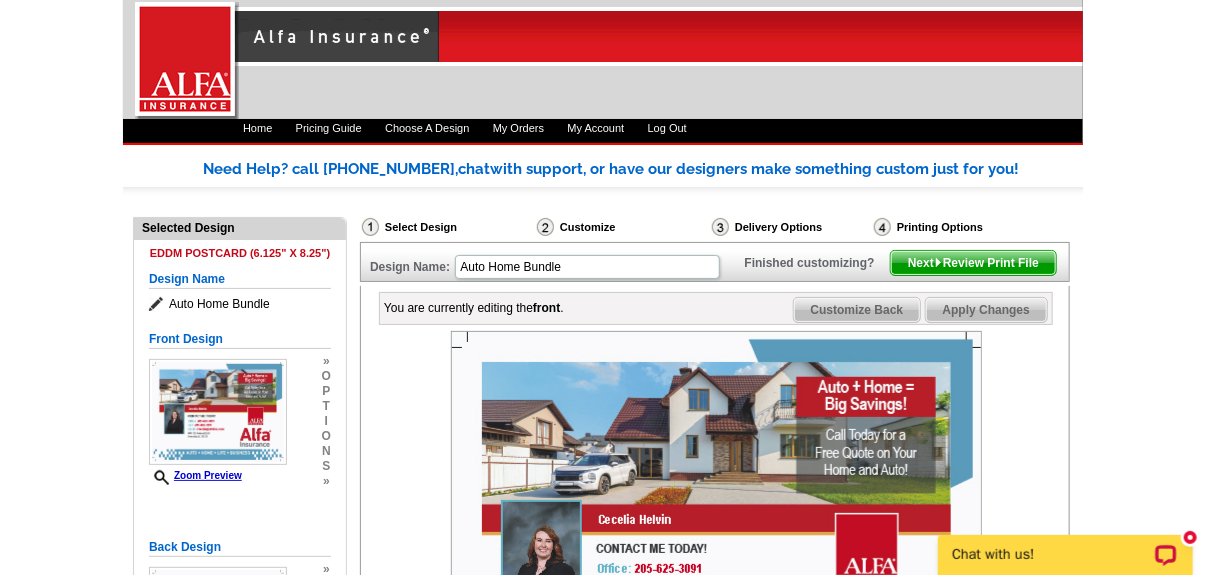 click on "Next   Review Print File" at bounding box center (973, 263) 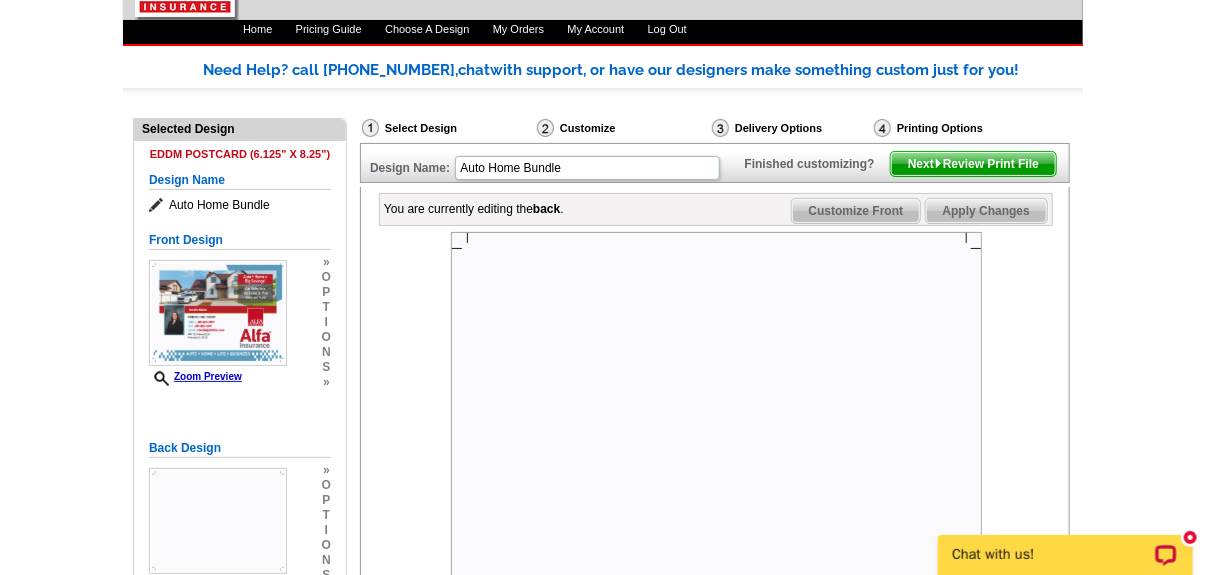 scroll, scrollTop: 0, scrollLeft: 0, axis: both 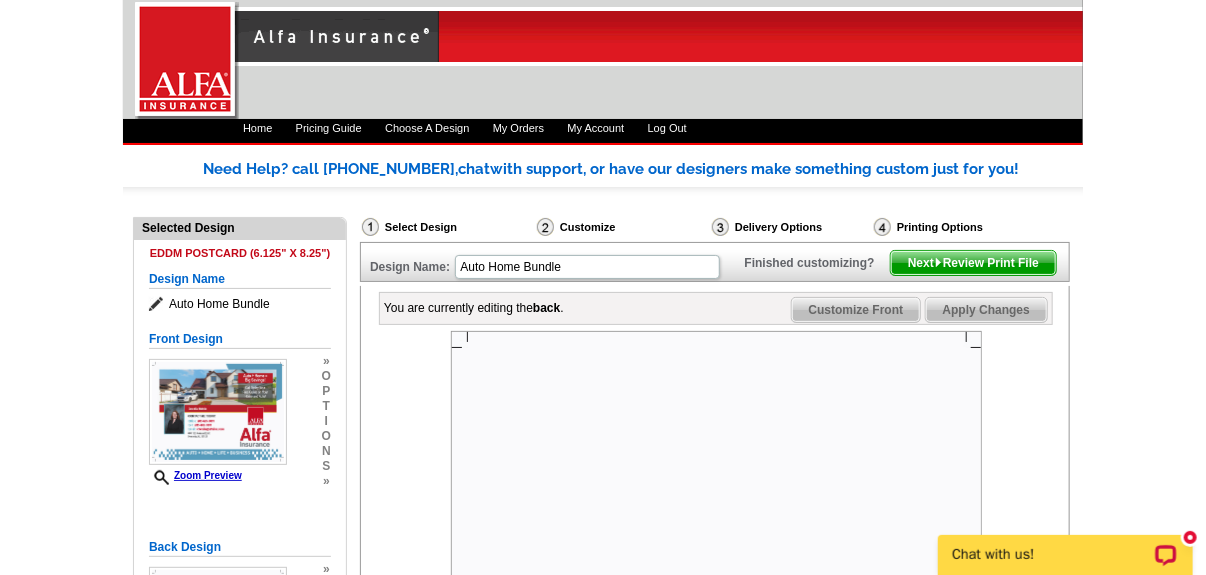 click on "Next   Review Print File" at bounding box center (973, 263) 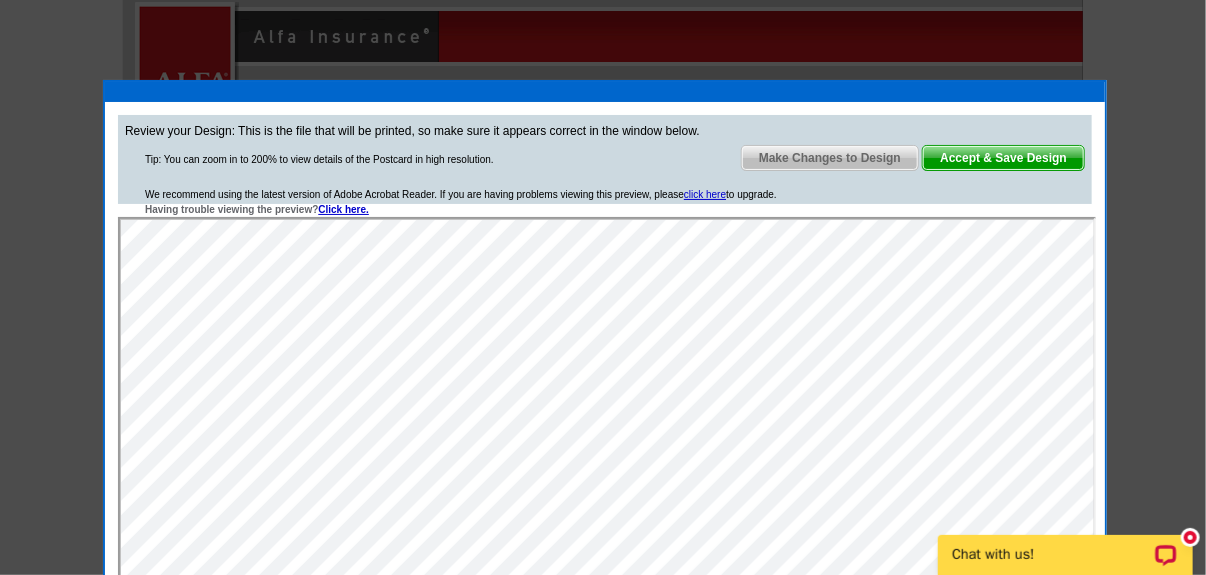 scroll, scrollTop: 0, scrollLeft: 0, axis: both 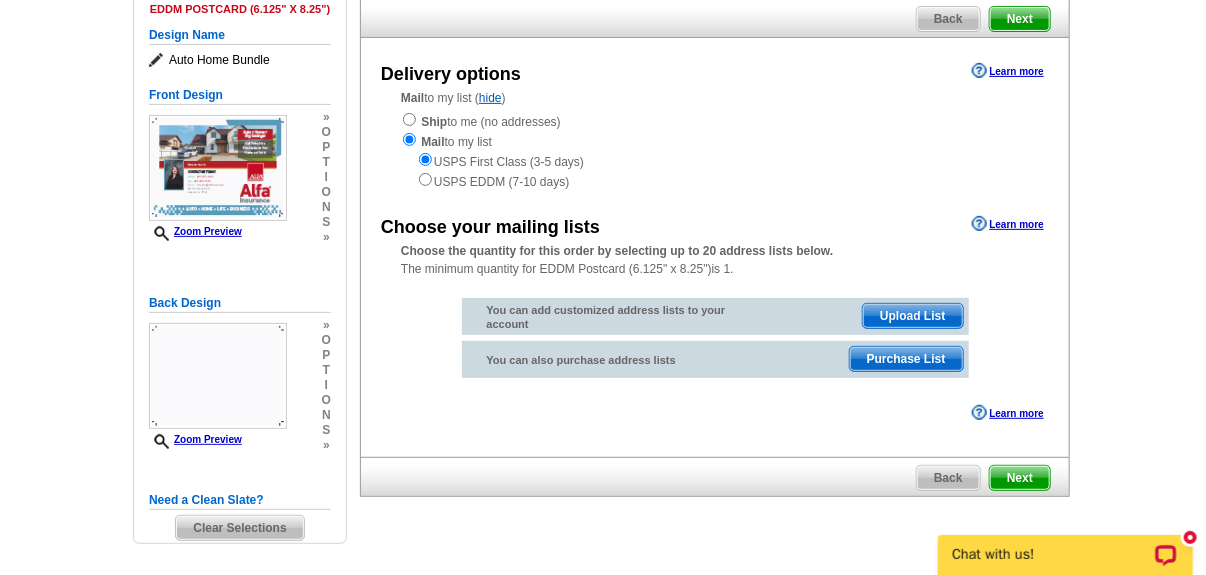 click on "Upload List" at bounding box center [912, 316] 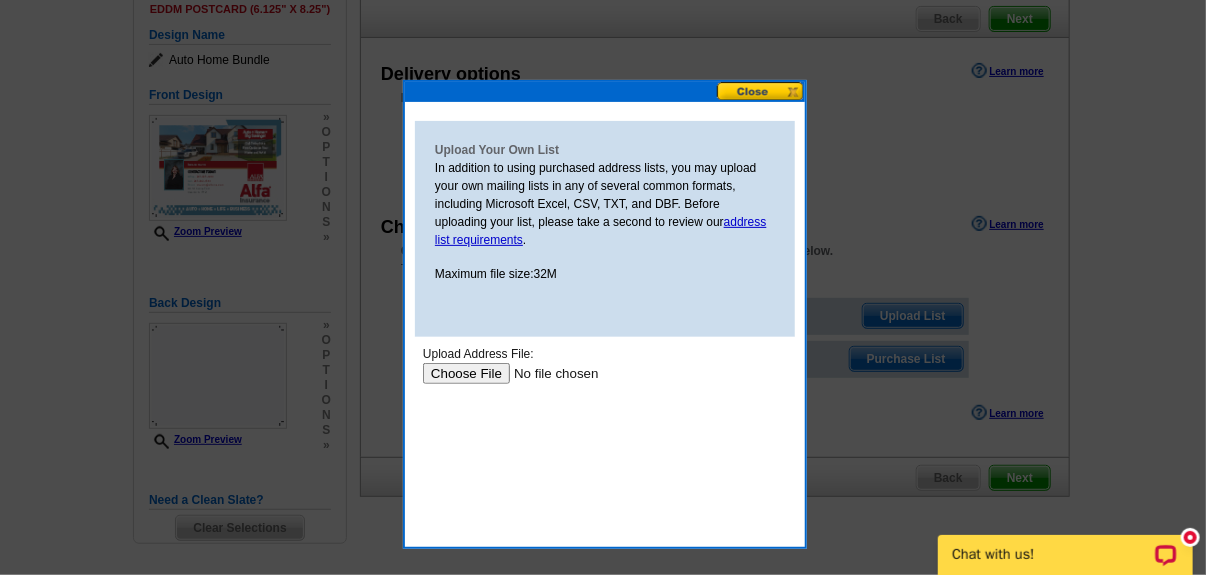 scroll, scrollTop: 0, scrollLeft: 0, axis: both 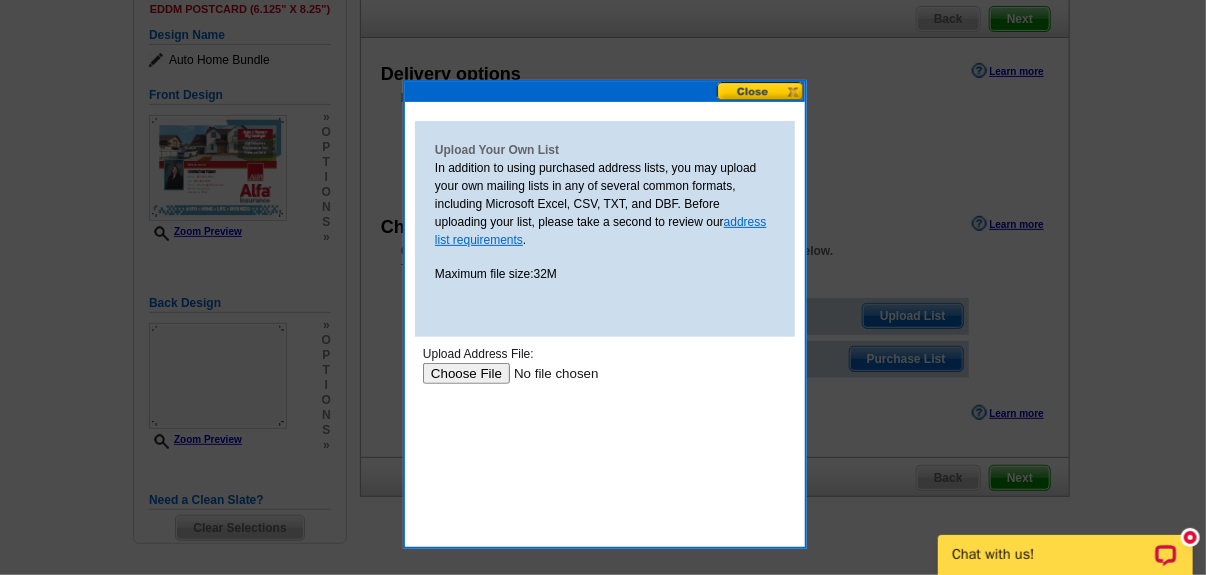 click on "address
list requirements" at bounding box center (601, 231) 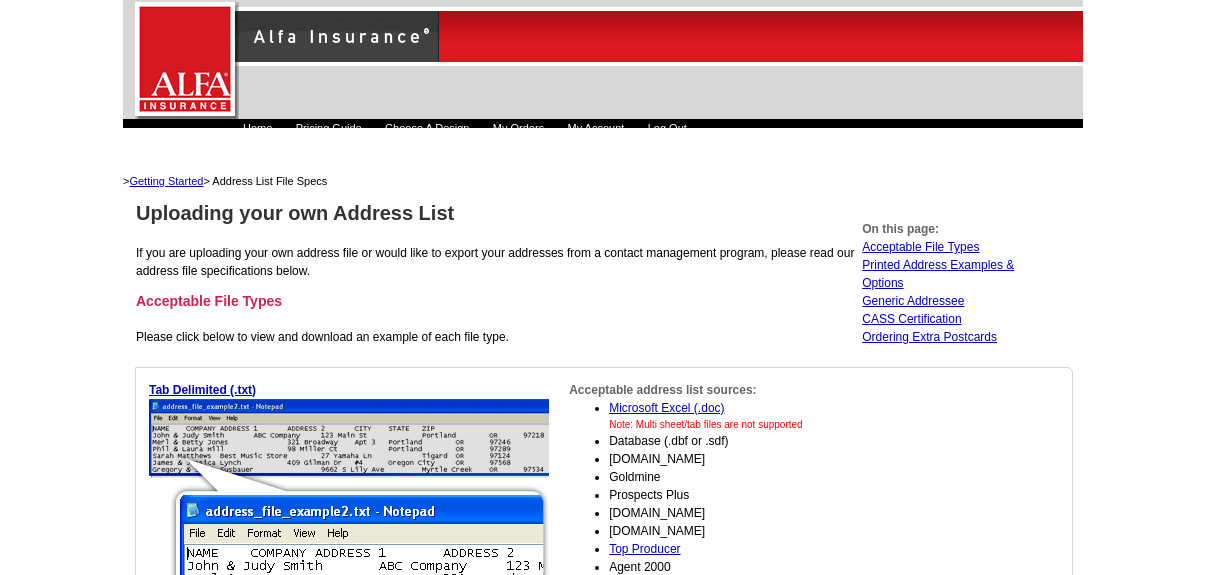scroll, scrollTop: 0, scrollLeft: 0, axis: both 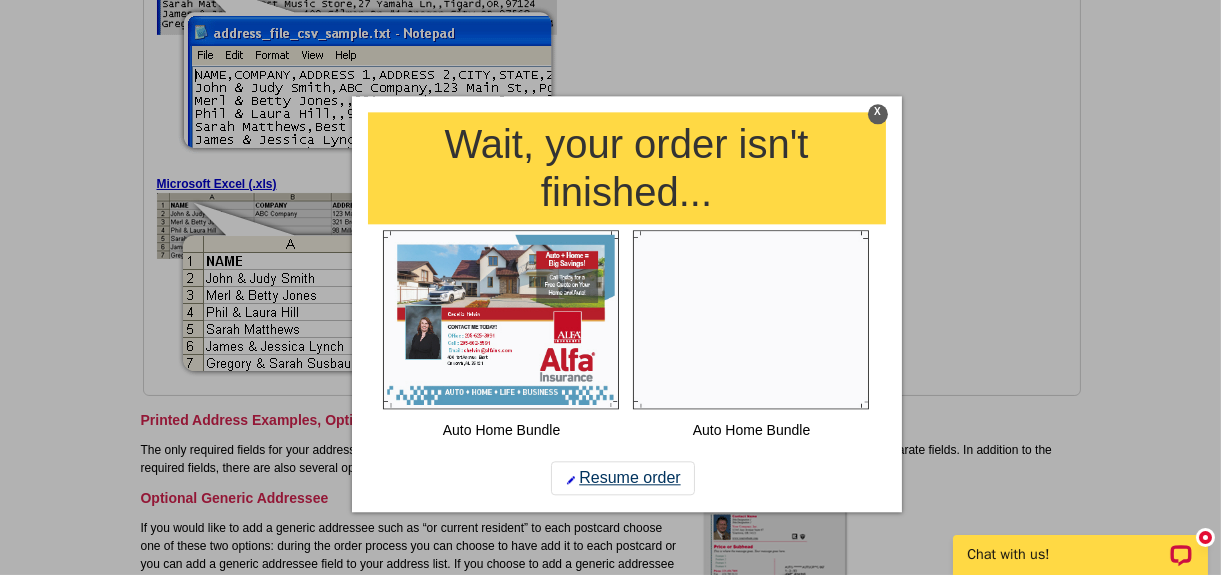 click on "Resume order" at bounding box center [623, 478] 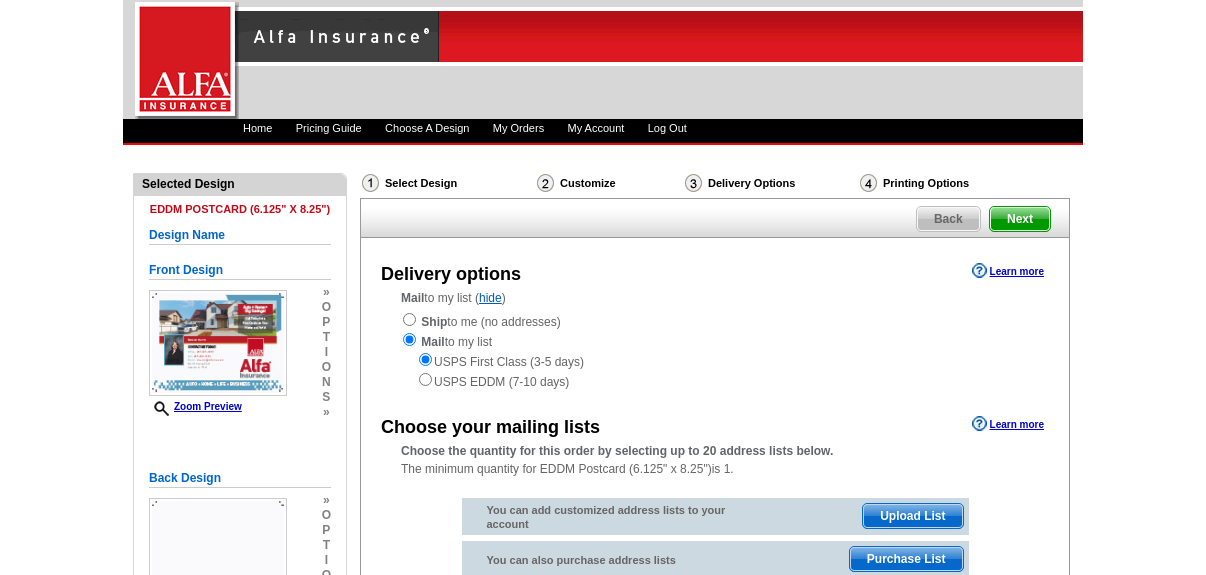 scroll, scrollTop: 0, scrollLeft: 0, axis: both 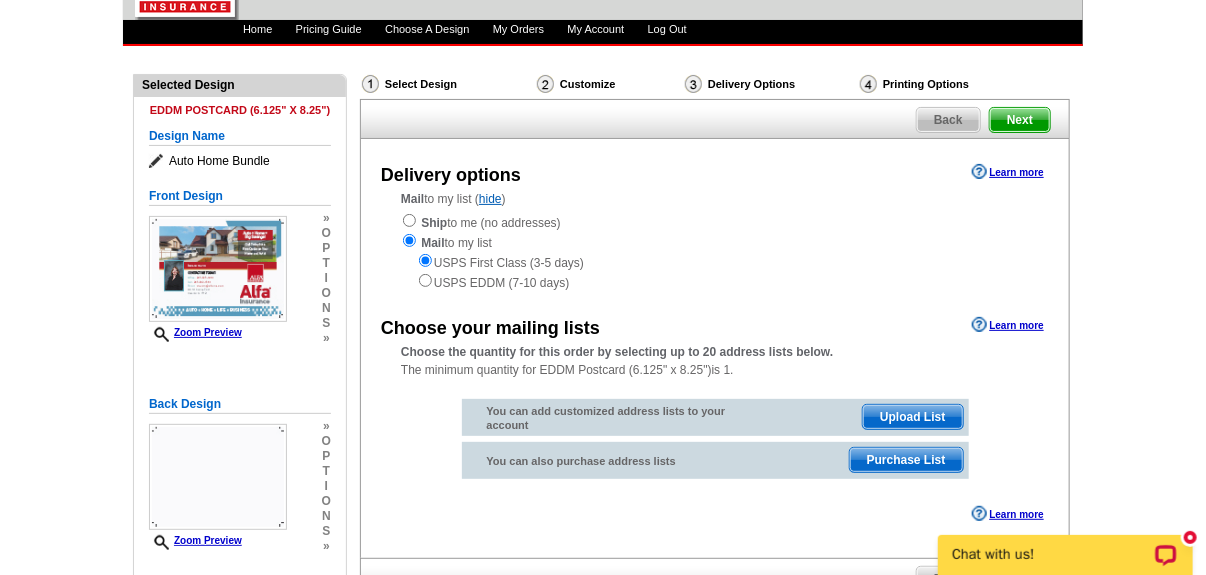 click on "Purchase List" at bounding box center (906, 460) 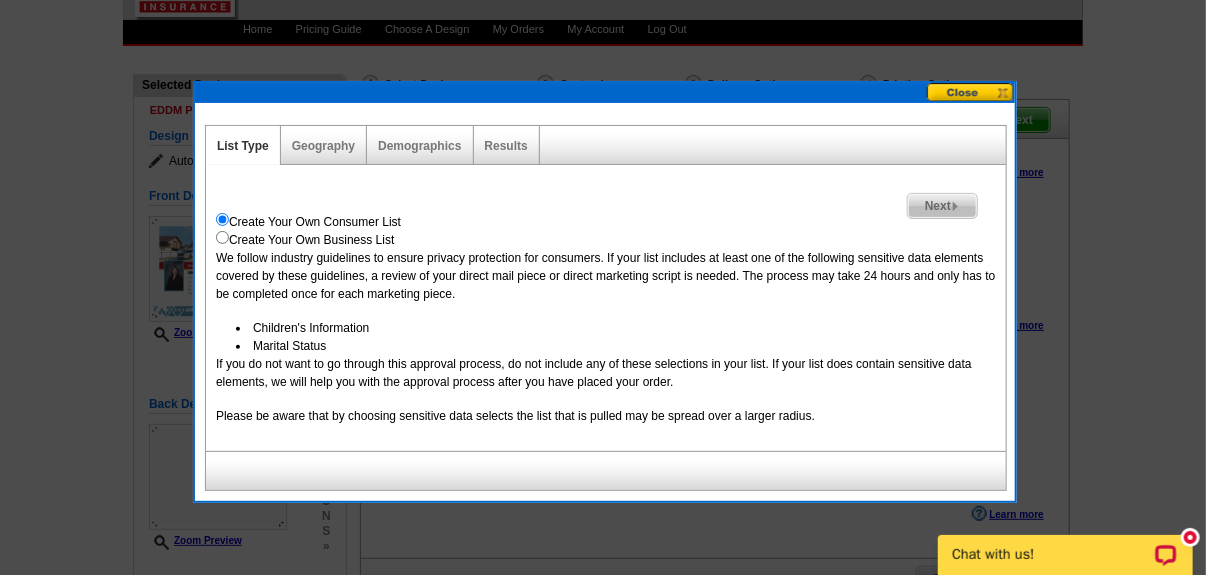 click at bounding box center (222, 237) 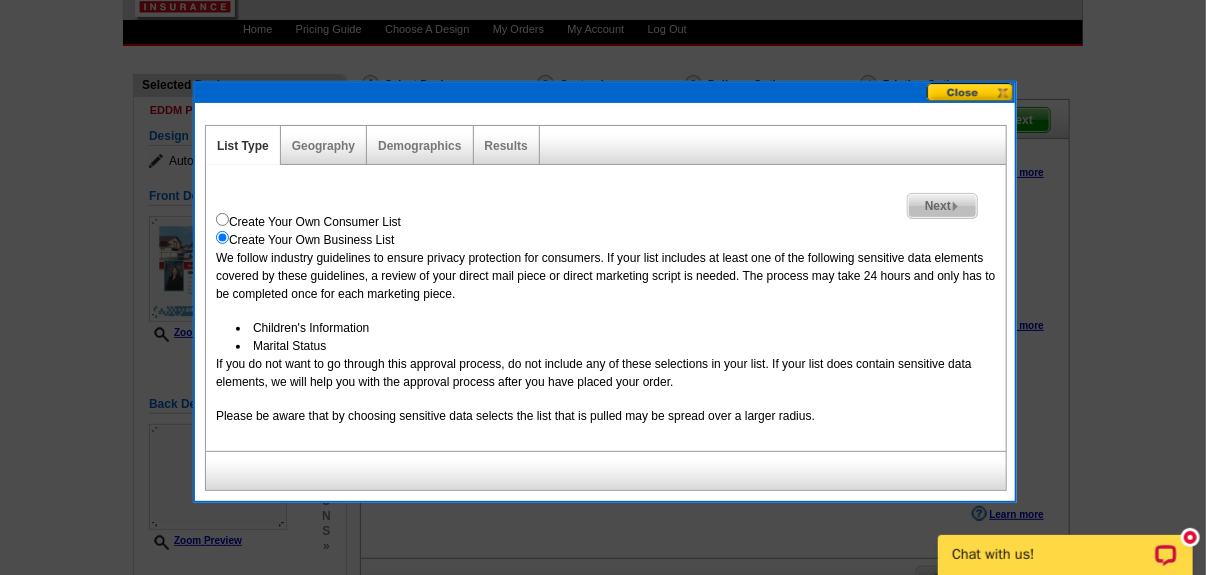 scroll, scrollTop: 0, scrollLeft: 0, axis: both 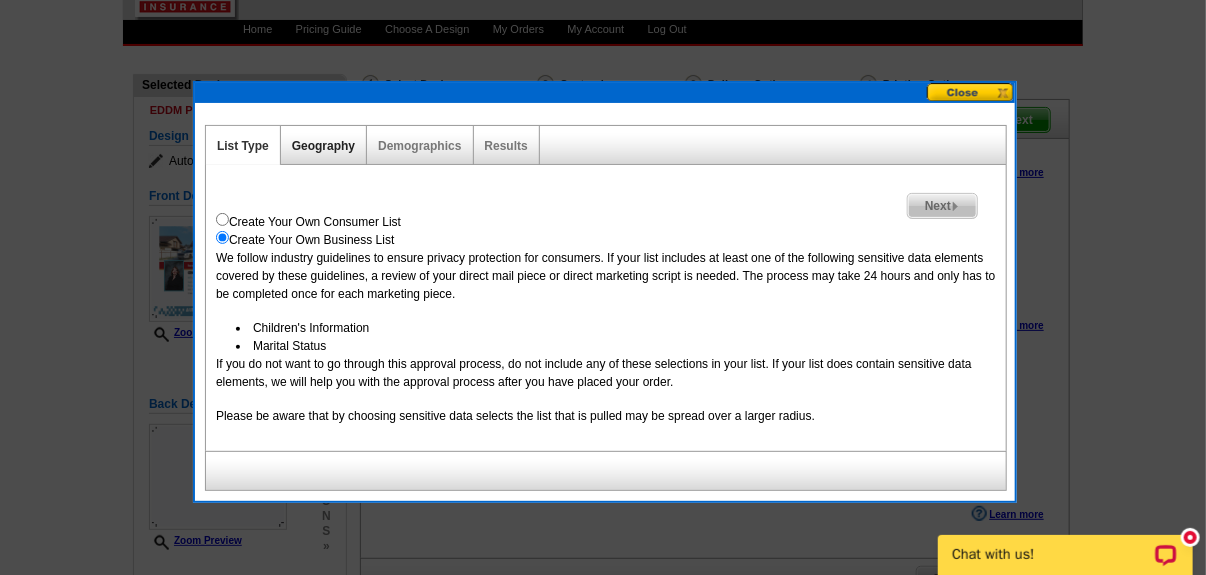 click on "Geography" at bounding box center (323, 146) 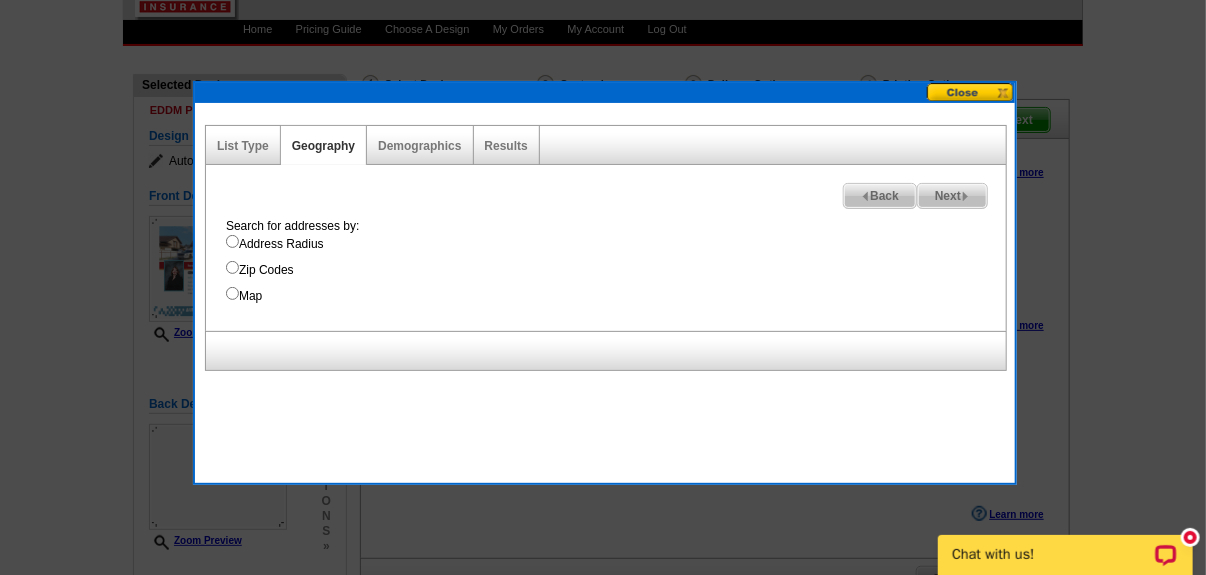 click on "Zip Codes" at bounding box center (232, 267) 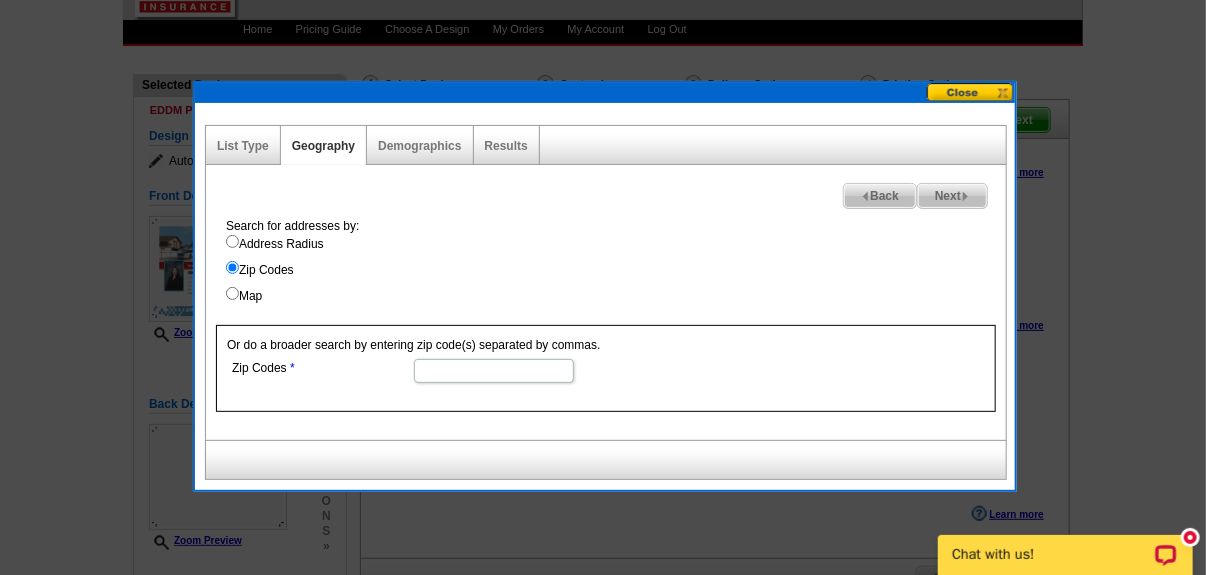 click on "Zip Codes" at bounding box center (494, 371) 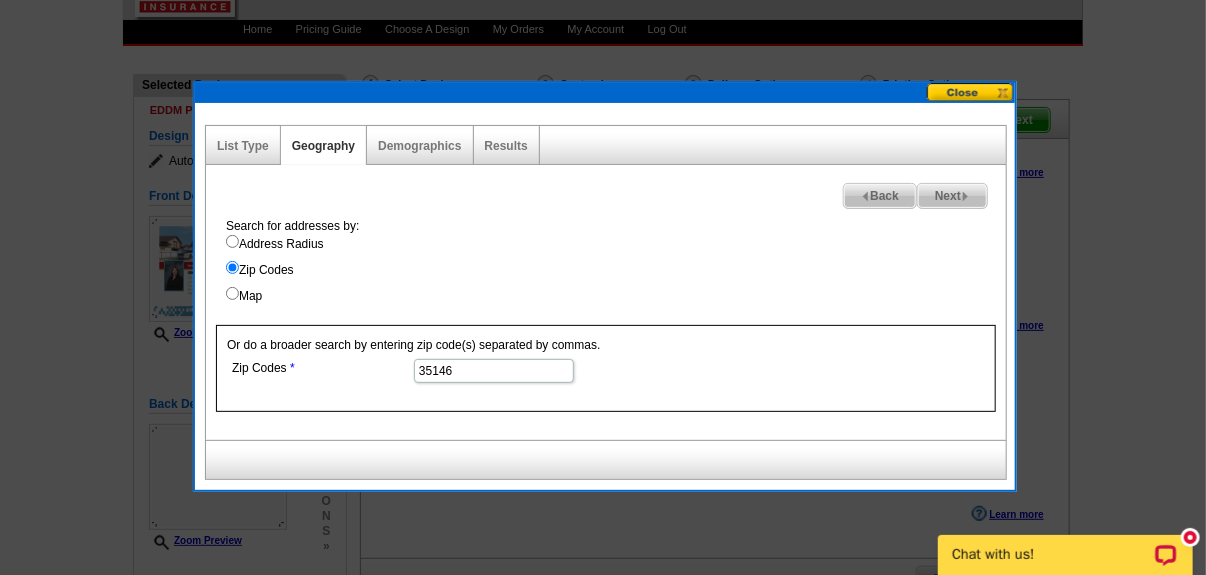 type on "35146" 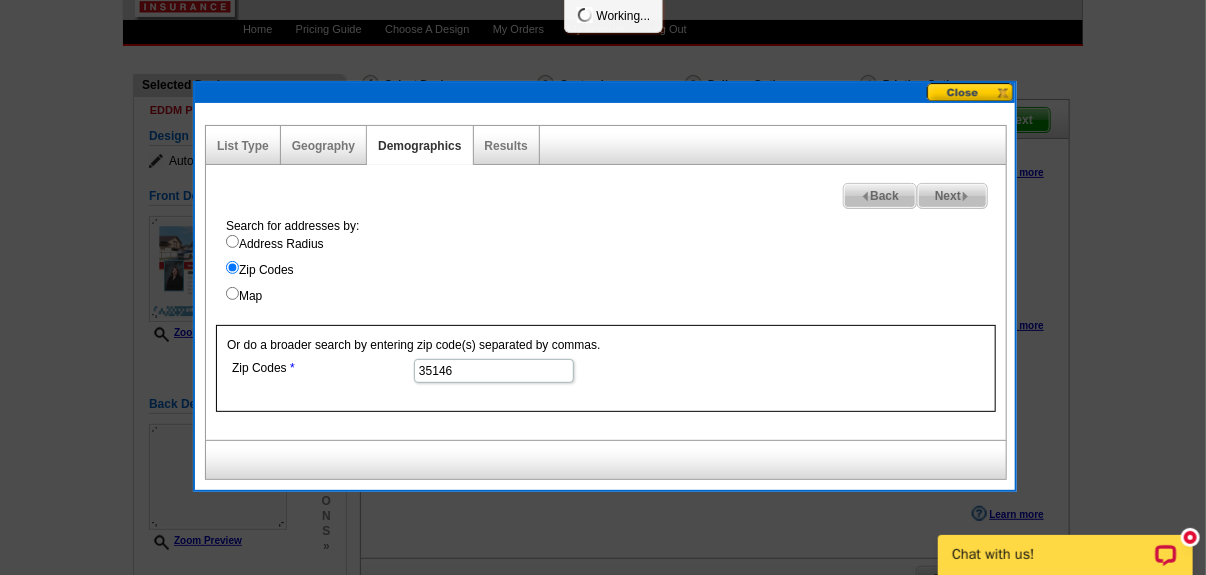 select 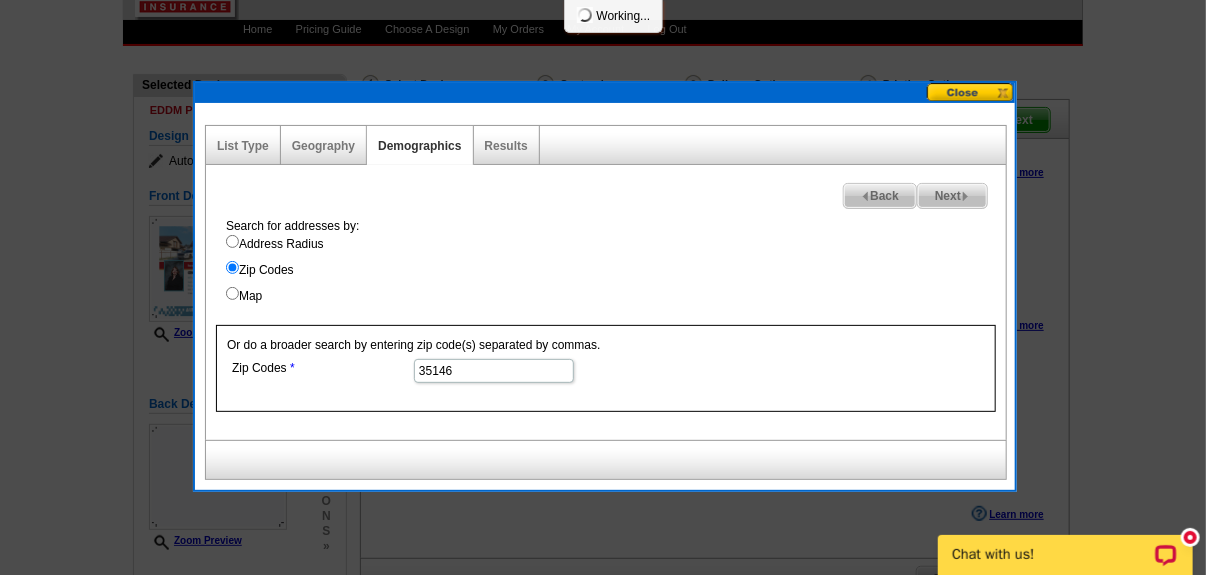 select 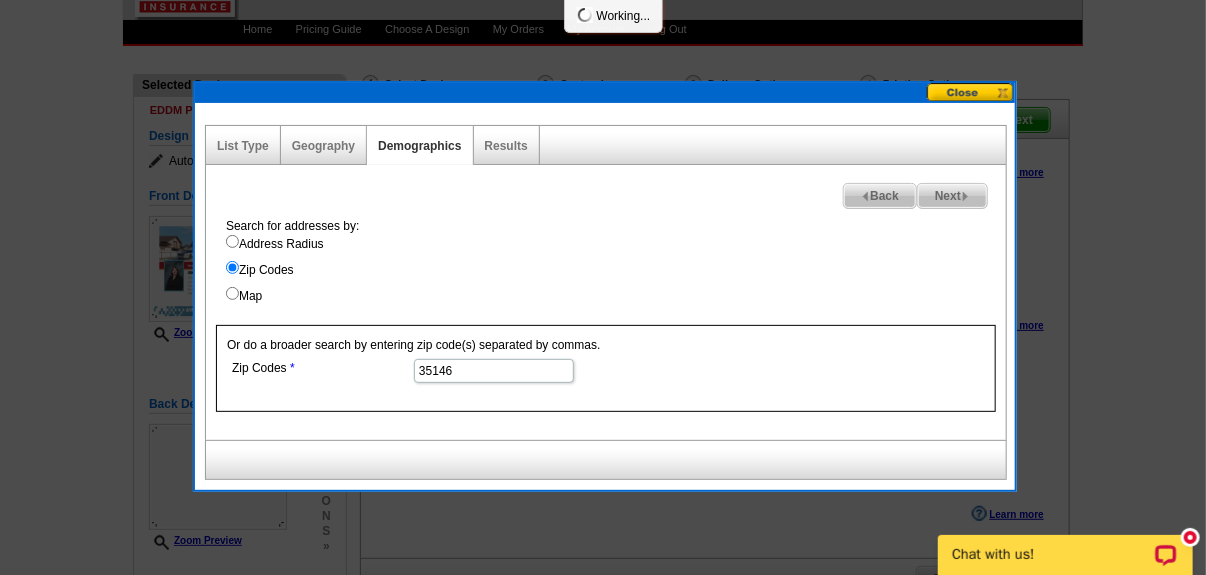 select 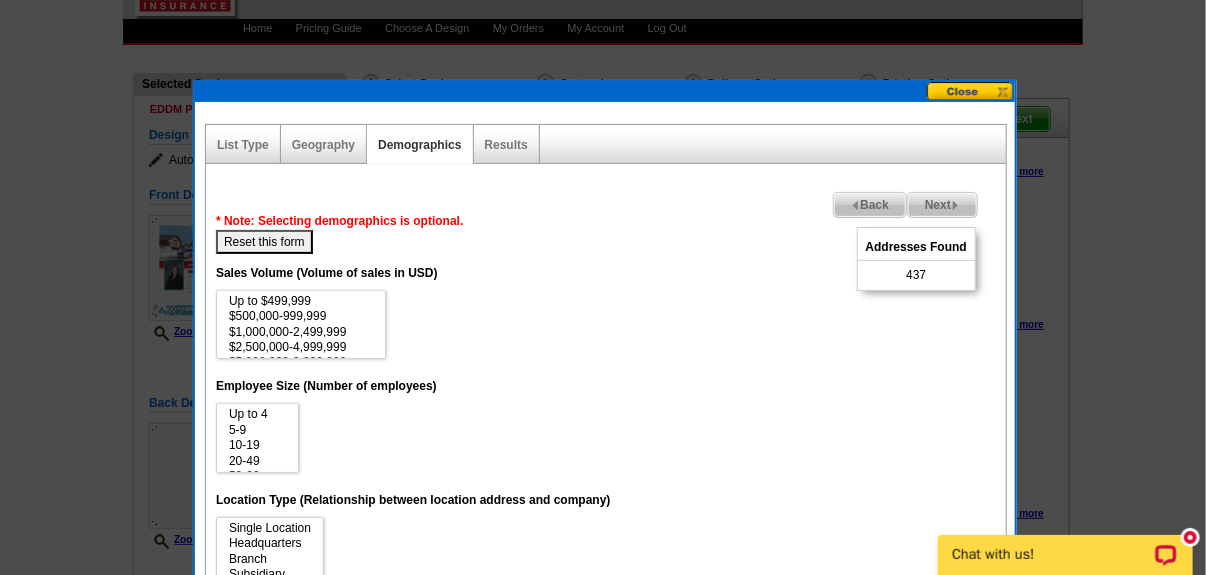 scroll, scrollTop: 99, scrollLeft: 0, axis: vertical 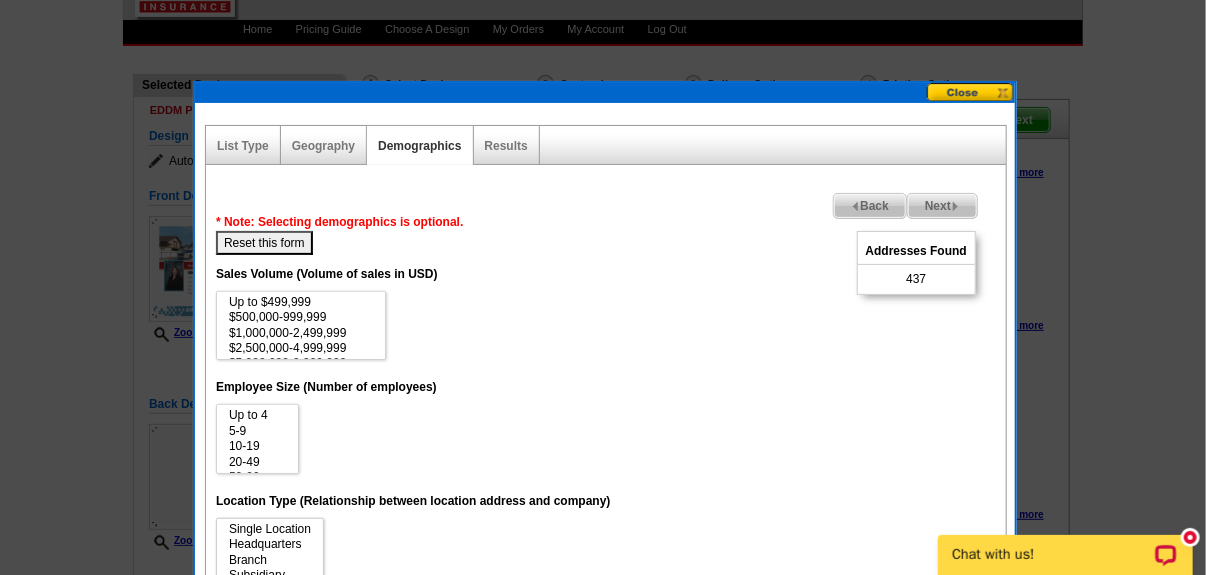 click on "Next" at bounding box center [942, 206] 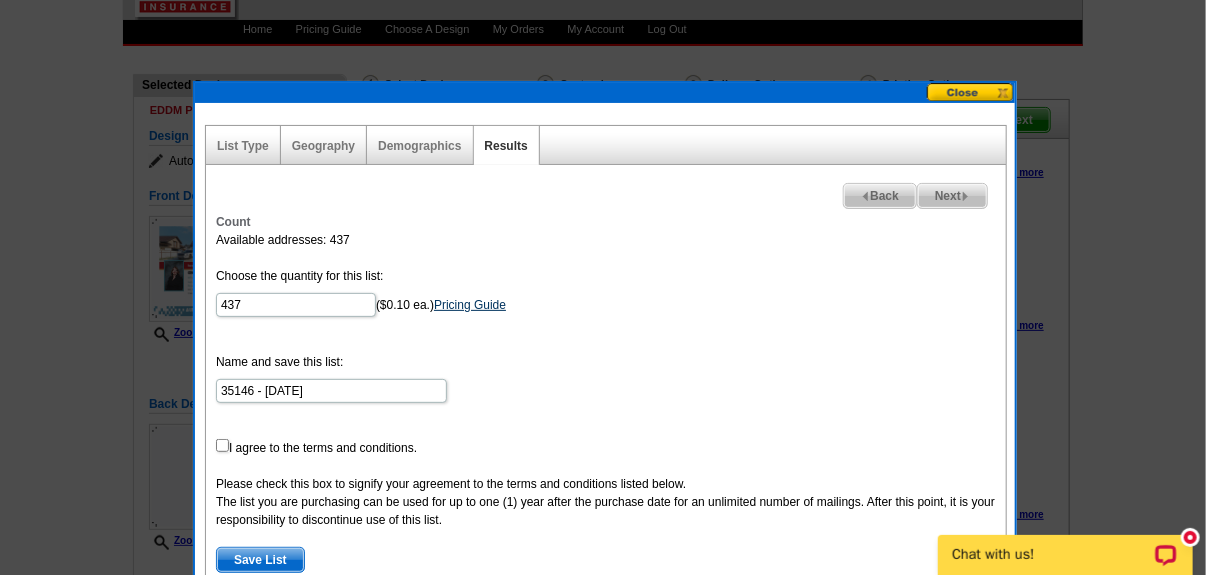 click on "Pricing Guide" at bounding box center (470, 305) 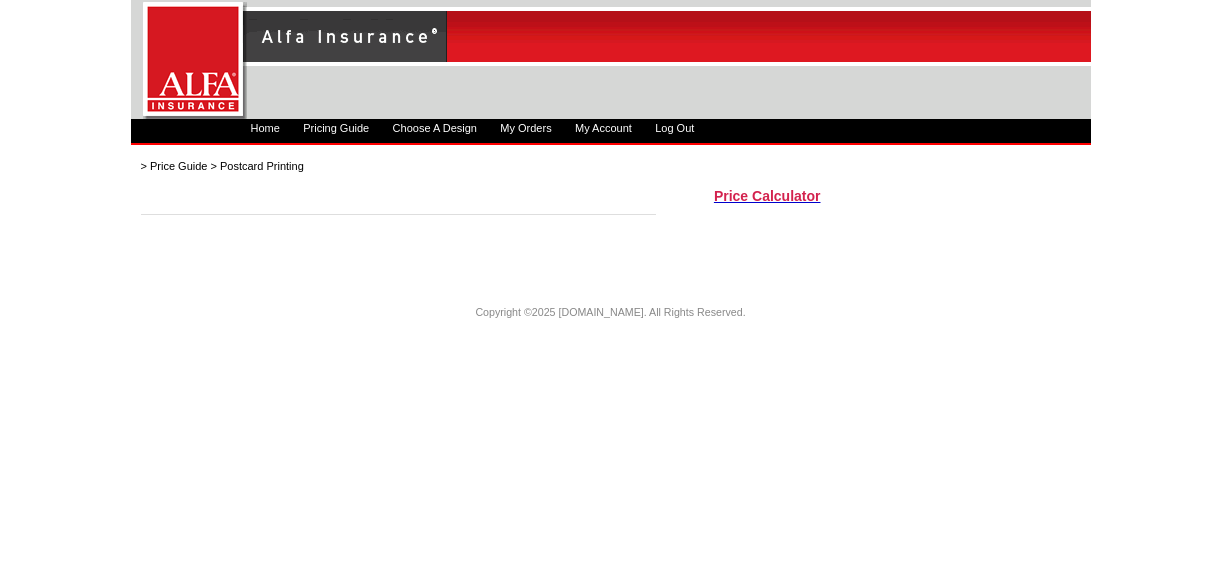 scroll, scrollTop: 0, scrollLeft: 0, axis: both 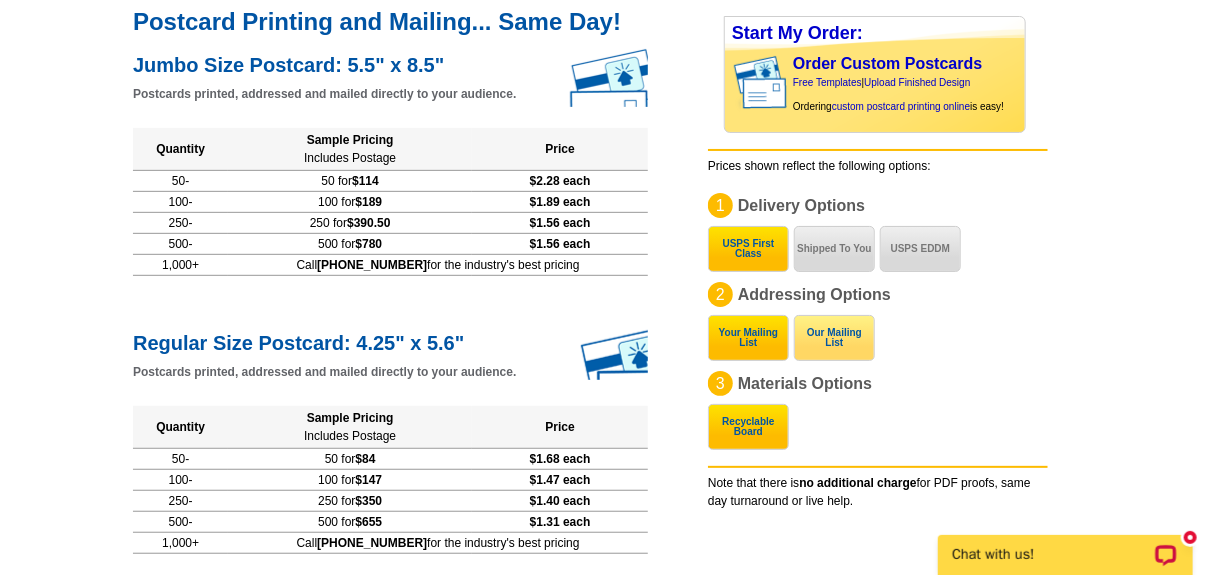 click on "Our Mailing List" at bounding box center [834, 338] 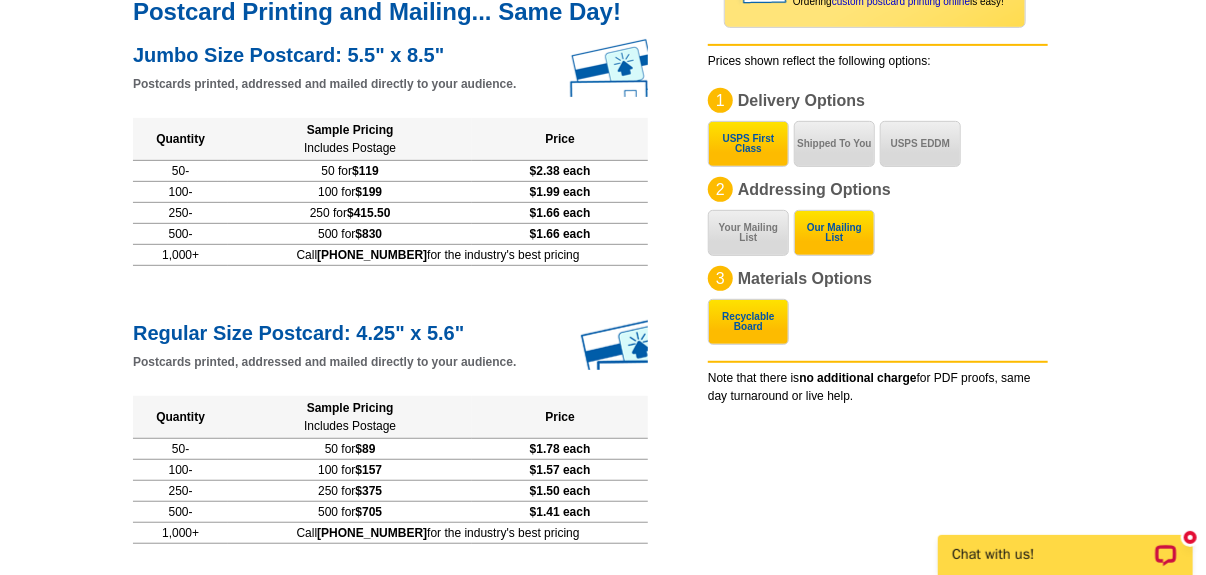scroll, scrollTop: 0, scrollLeft: 0, axis: both 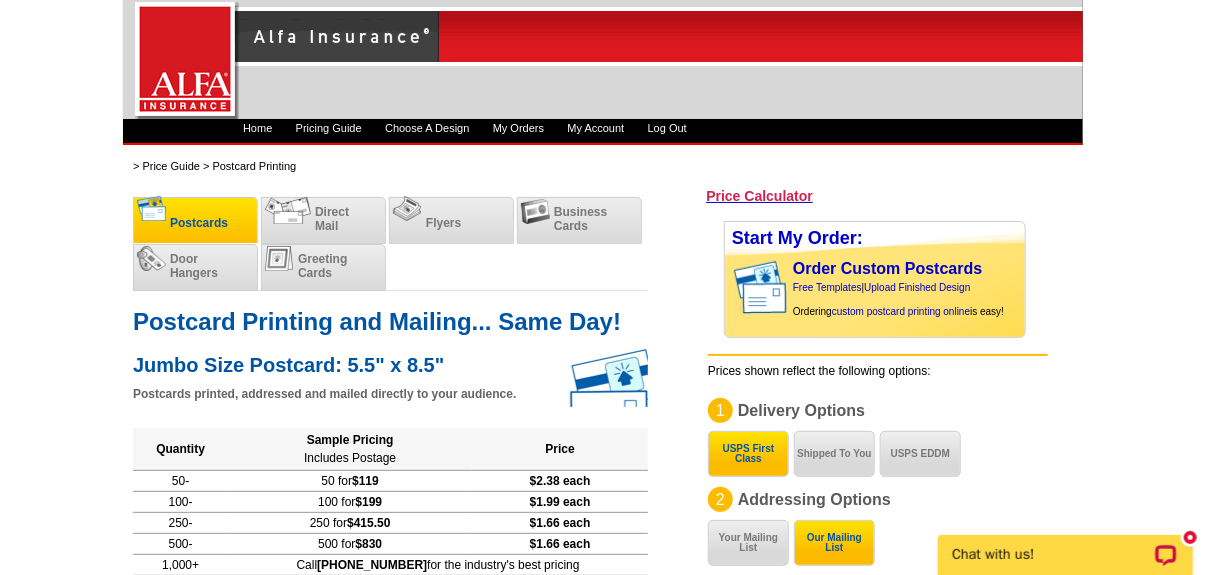click on "Postcards" at bounding box center [199, 223] 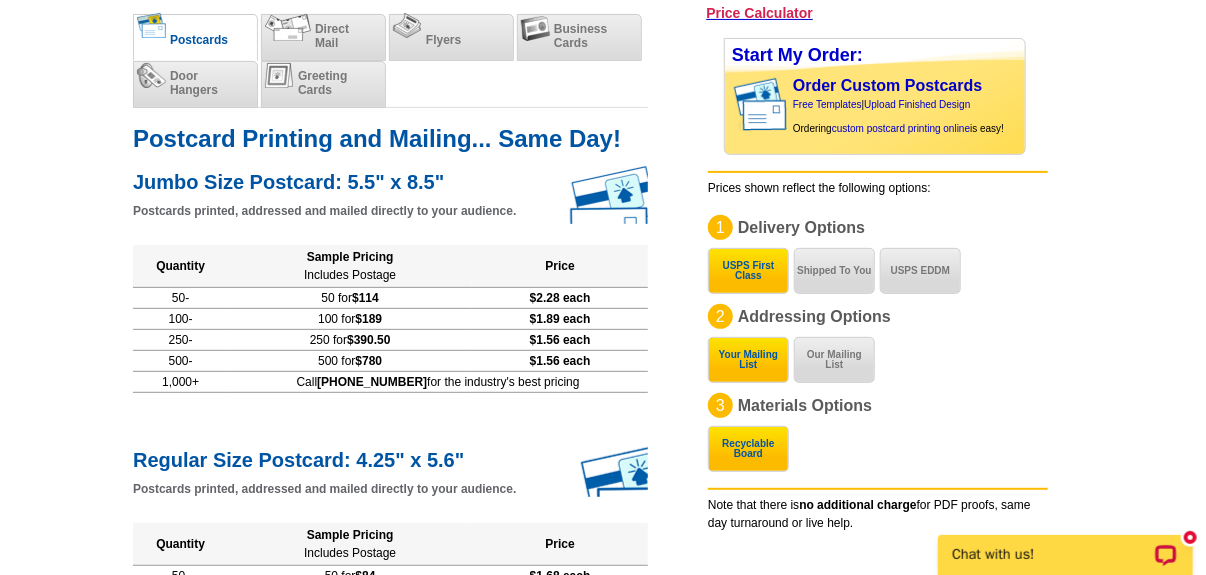scroll, scrollTop: 0, scrollLeft: 0, axis: both 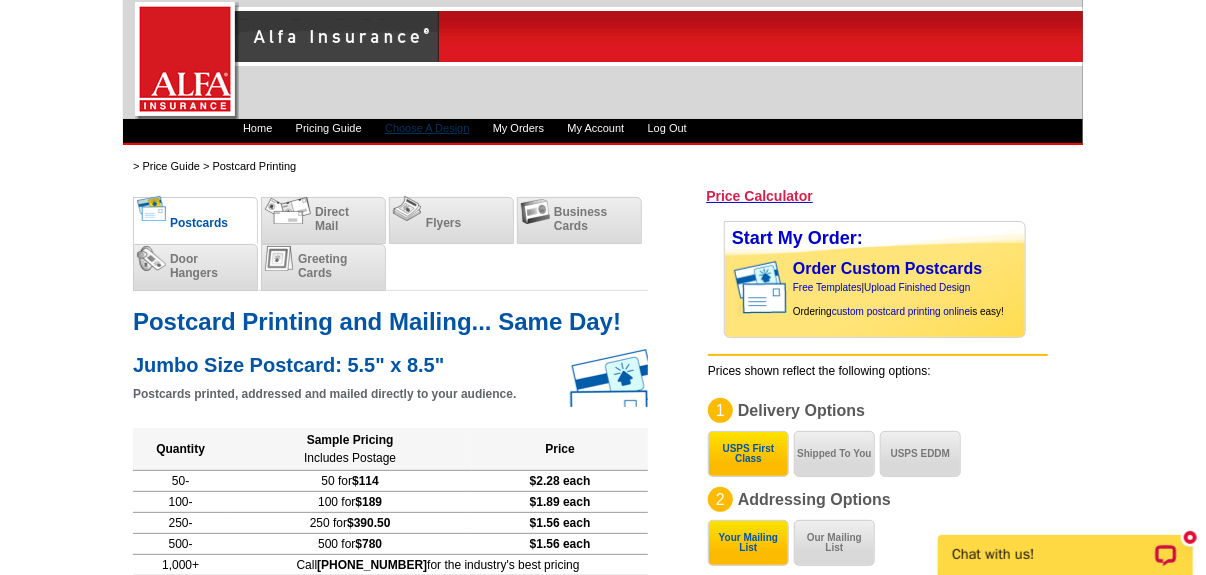 click on "Choose A Design" at bounding box center [427, 128] 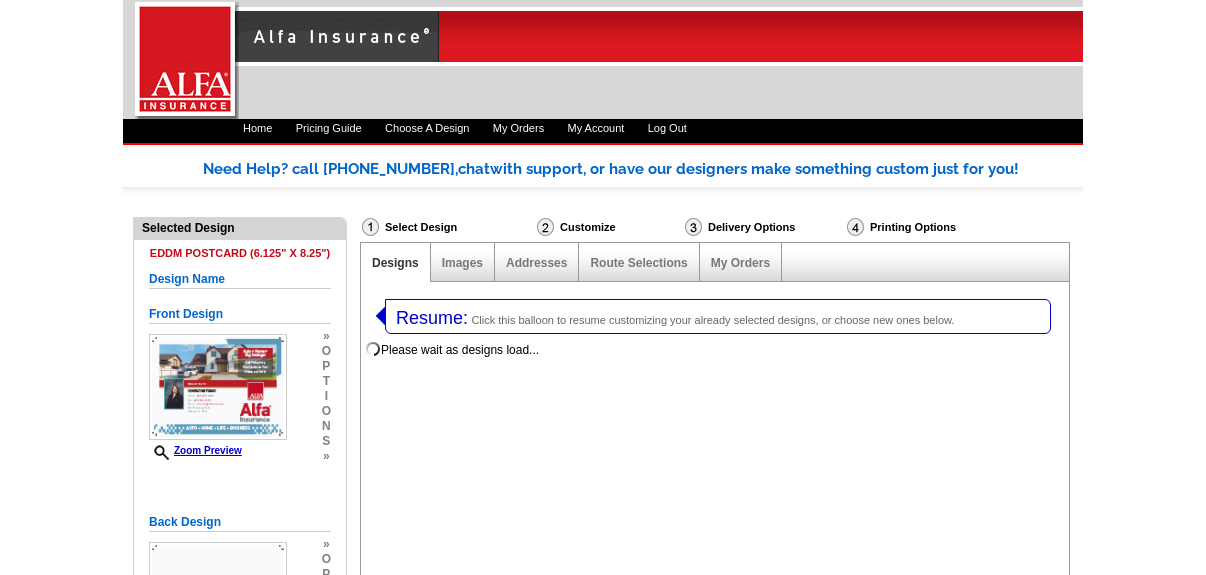 scroll, scrollTop: 0, scrollLeft: 0, axis: both 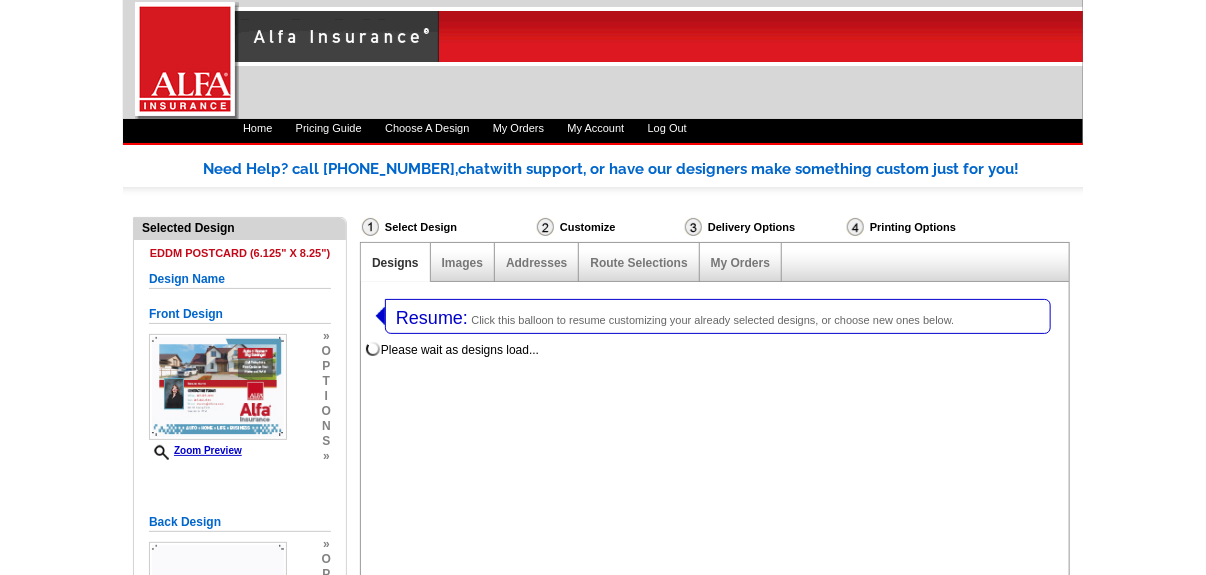 select on "1325" 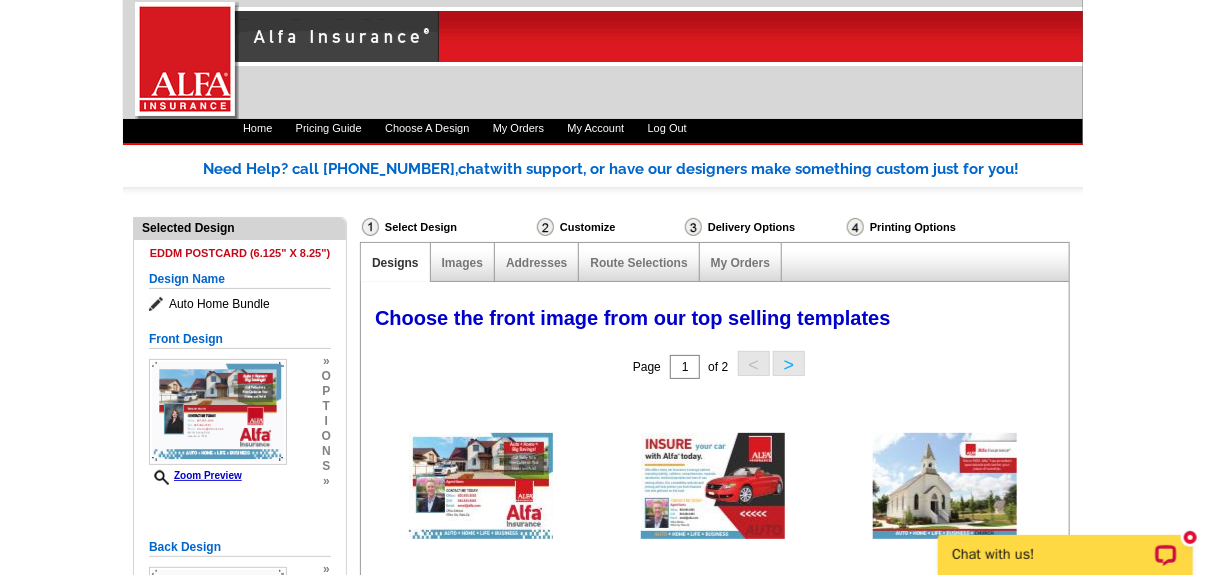scroll, scrollTop: 0, scrollLeft: 0, axis: both 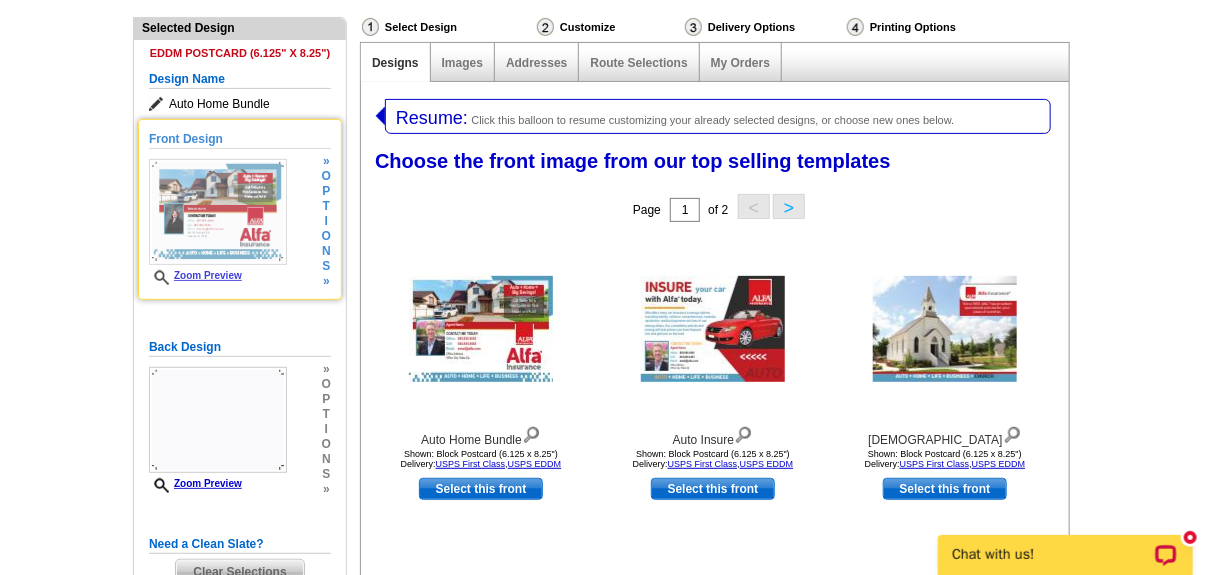 click at bounding box center (218, 212) 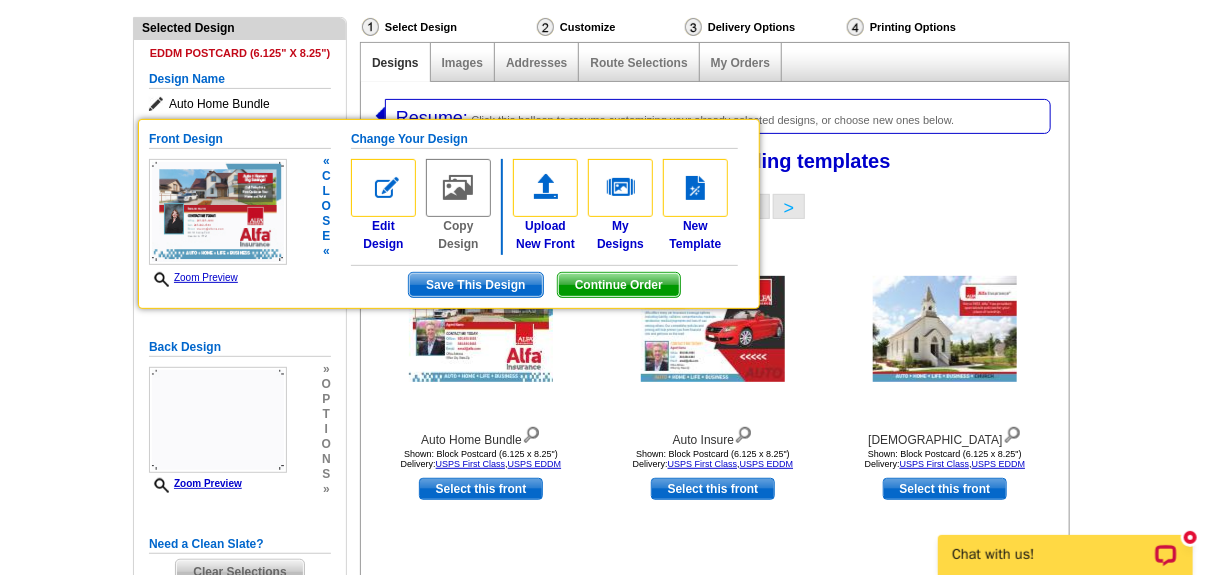 click on "Continue Order" at bounding box center [619, 285] 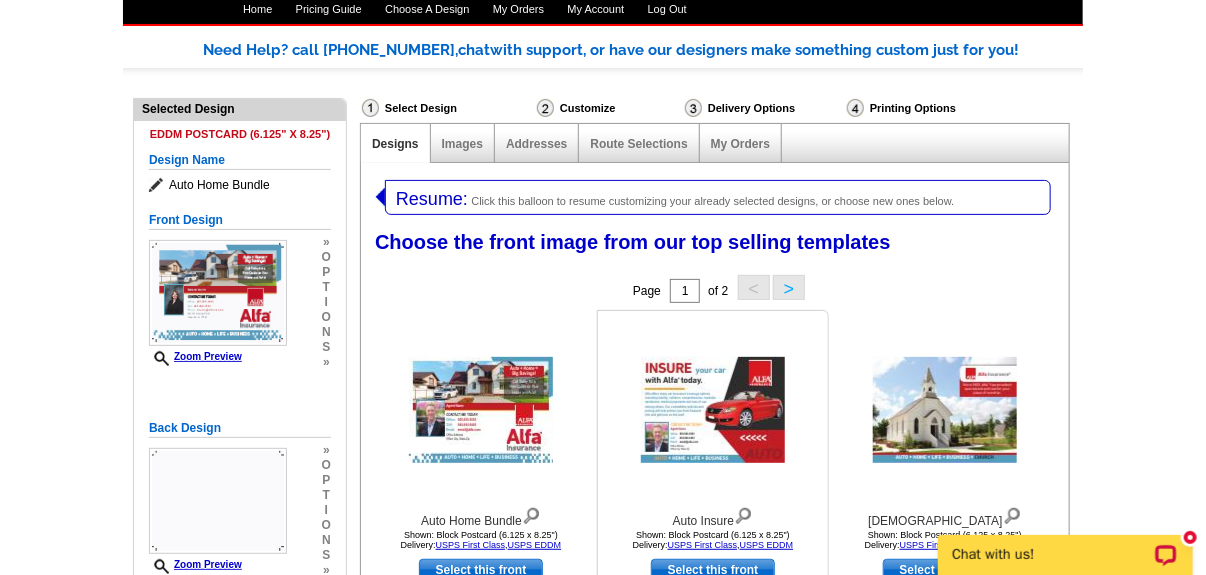 scroll, scrollTop: 0, scrollLeft: 0, axis: both 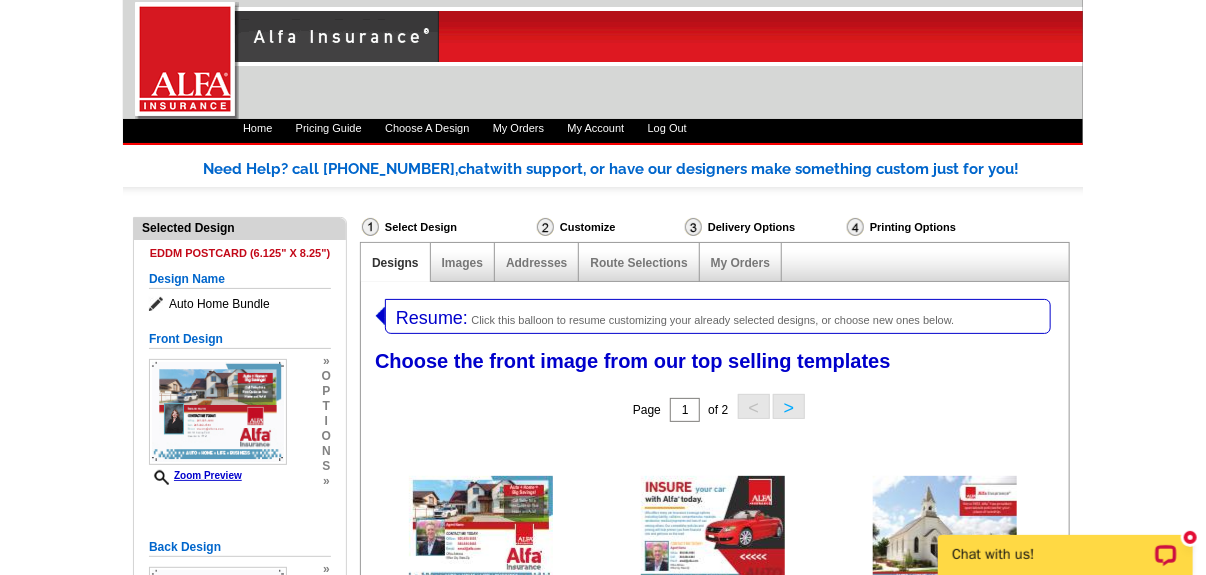 click on "Resume:" at bounding box center [432, 318] 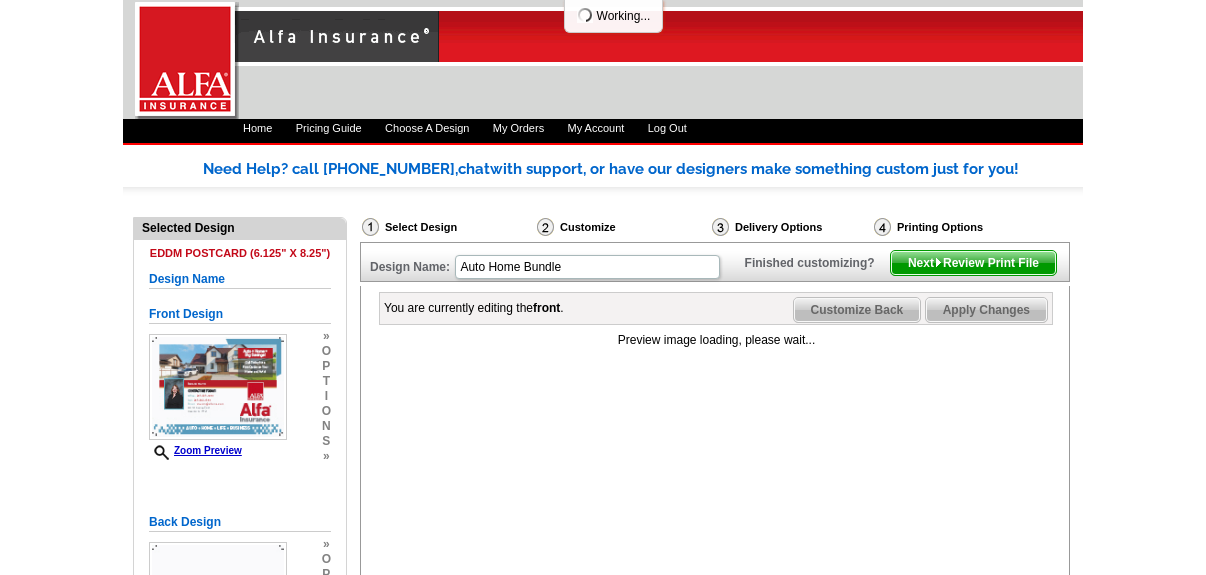 scroll, scrollTop: 0, scrollLeft: 0, axis: both 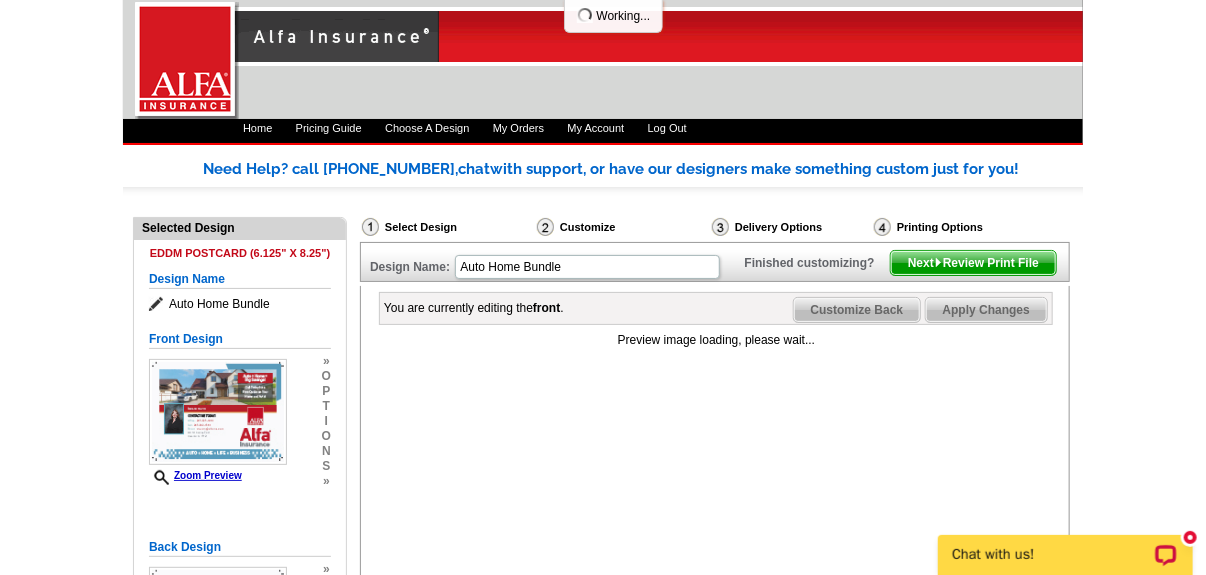 click on "Next   Review Print File" at bounding box center (973, 263) 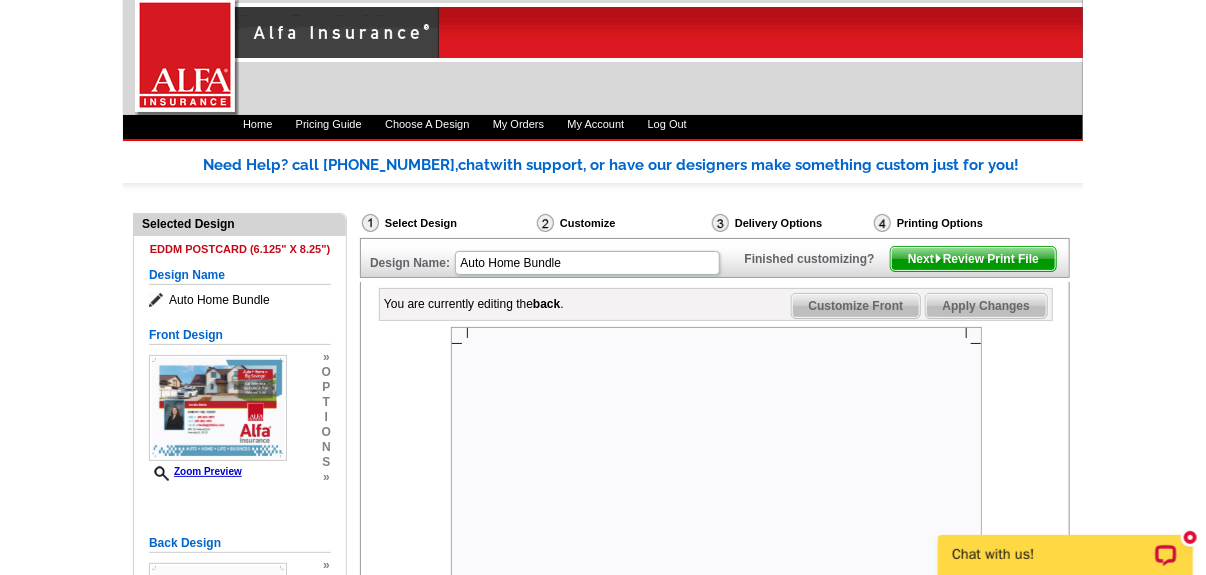 scroll, scrollTop: 0, scrollLeft: 0, axis: both 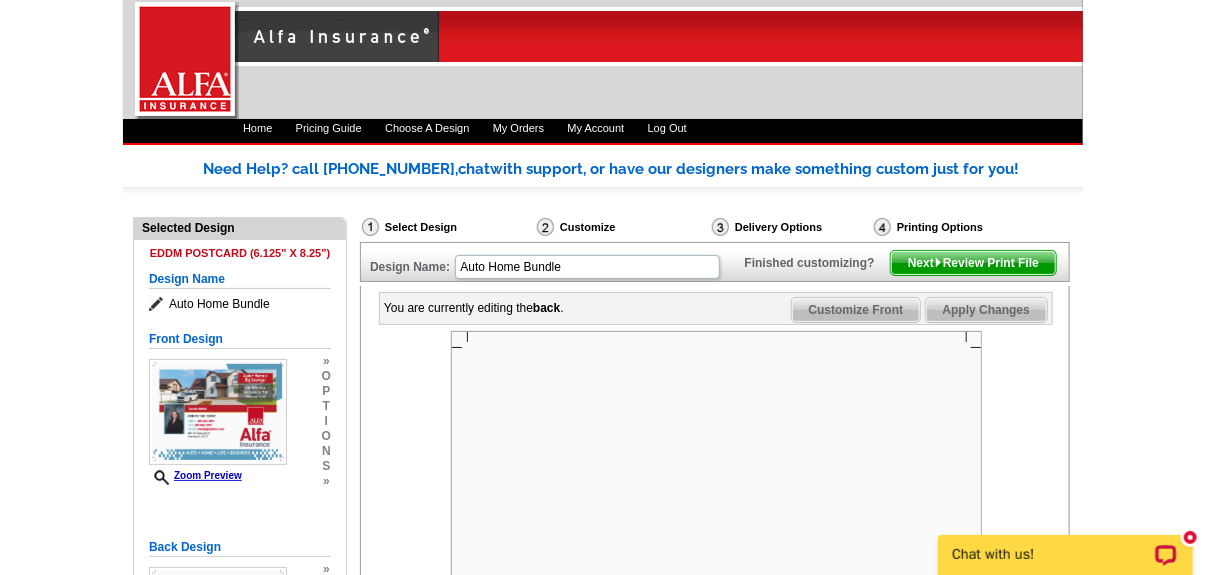 click on "Next   Review Print File" at bounding box center (973, 263) 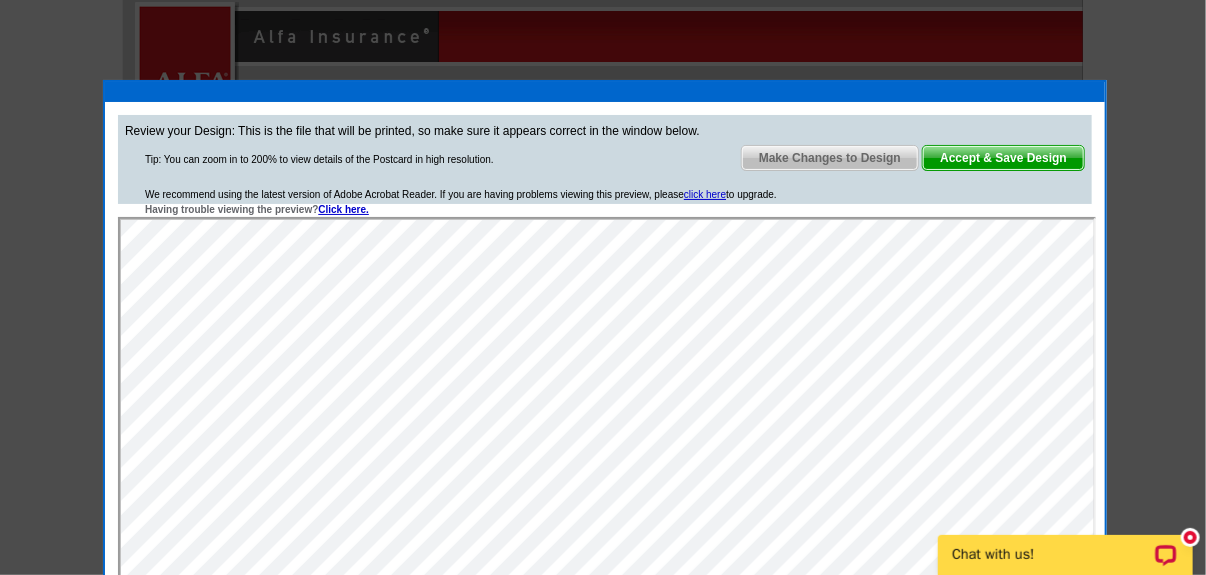 scroll, scrollTop: 0, scrollLeft: 0, axis: both 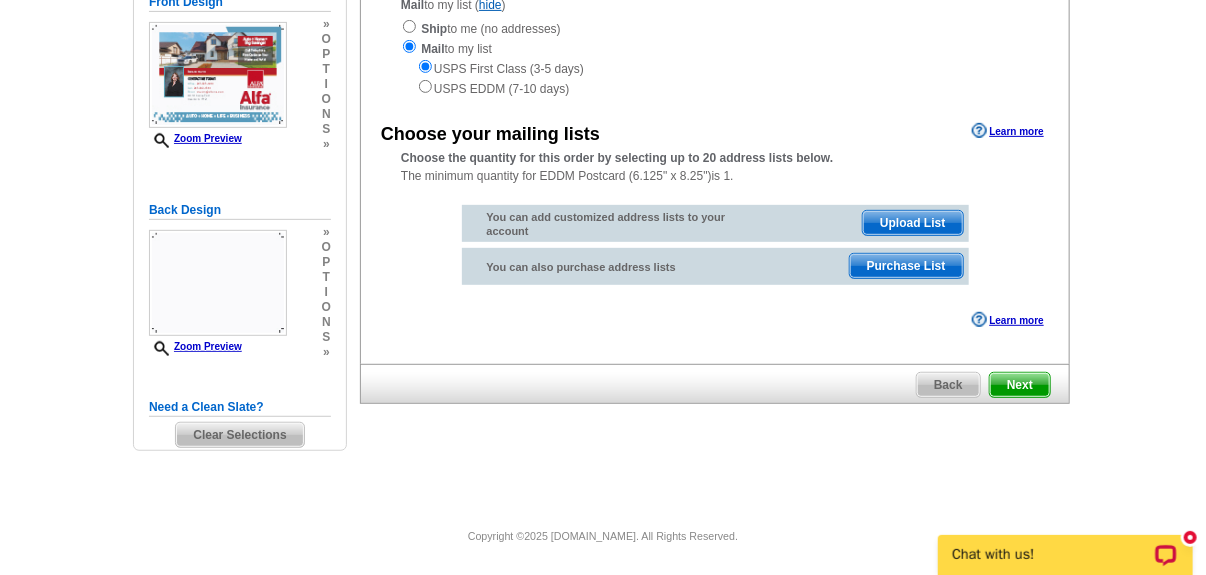 click on "Upload List" at bounding box center (912, 223) 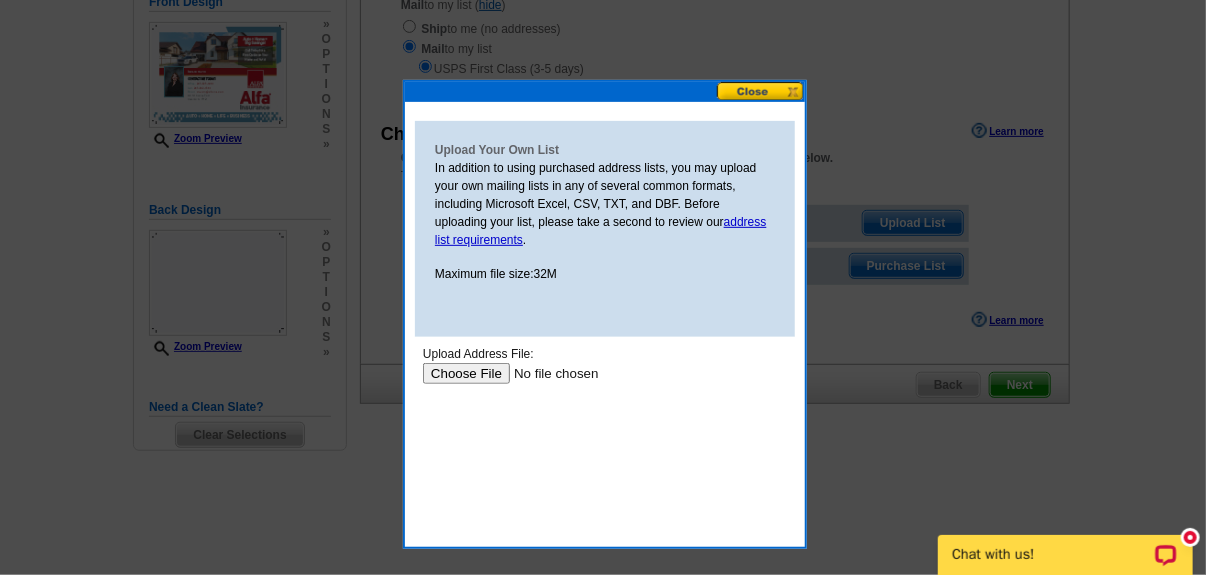 scroll, scrollTop: 0, scrollLeft: 0, axis: both 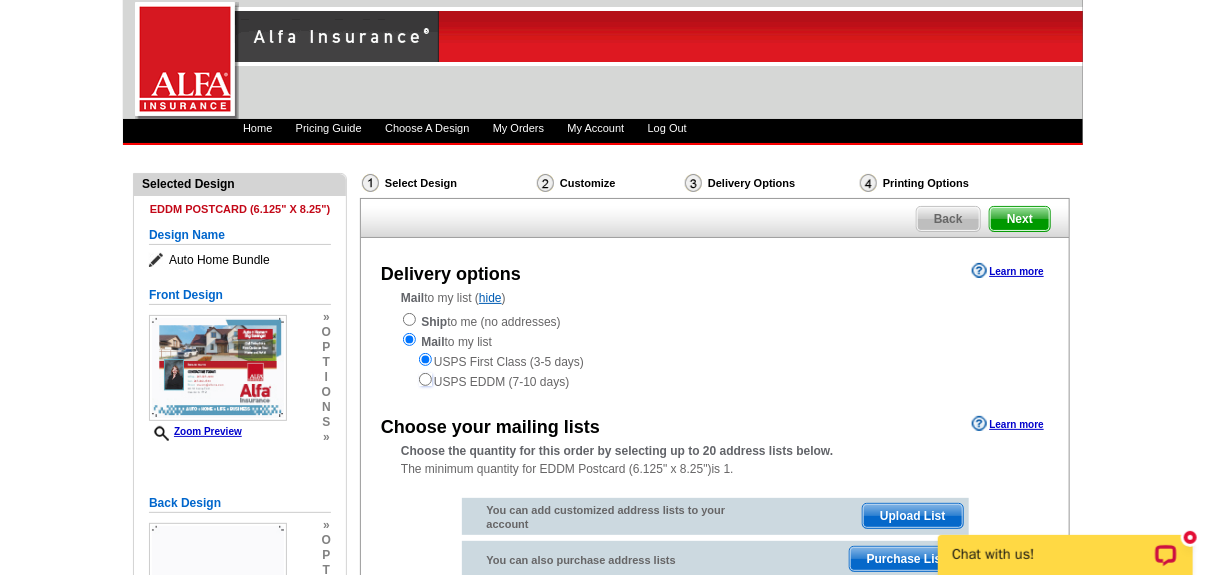 click at bounding box center (425, 379) 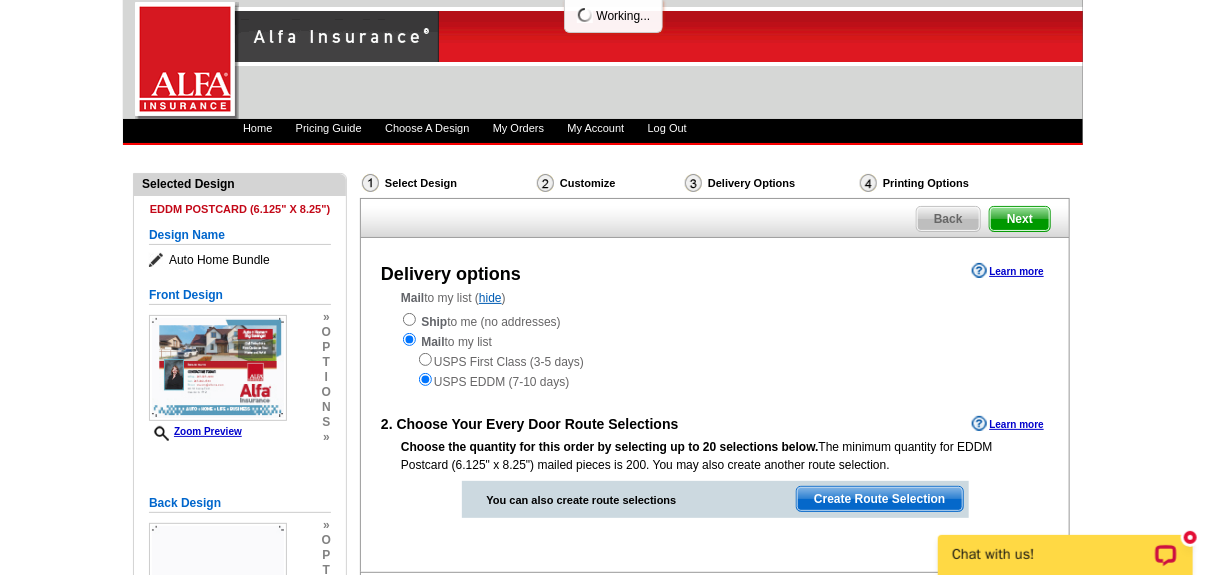 scroll, scrollTop: 99, scrollLeft: 0, axis: vertical 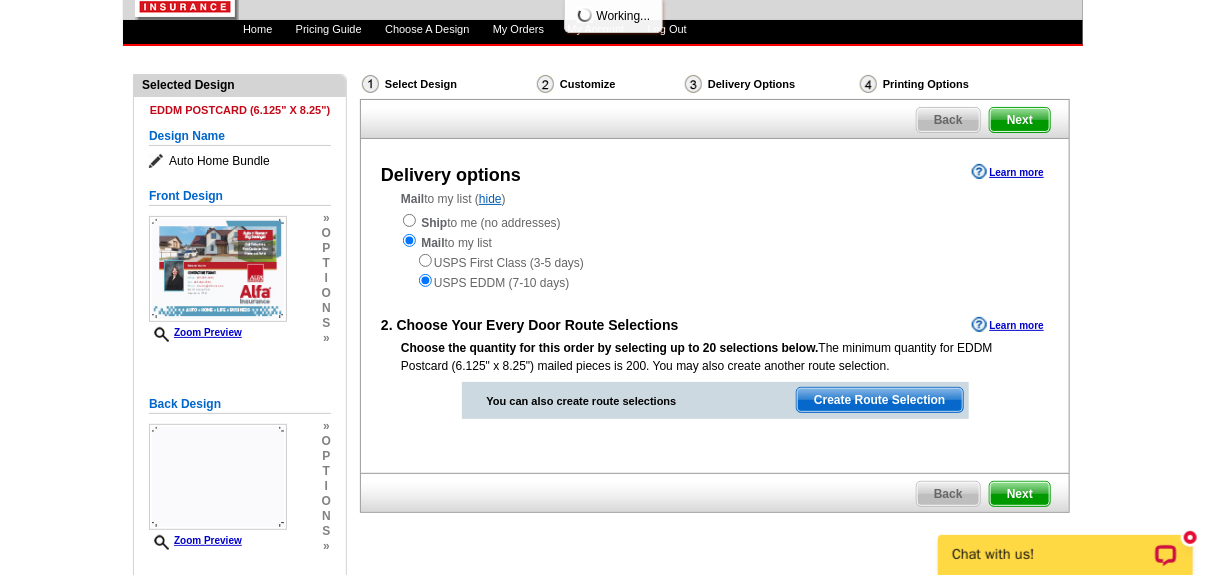 click on "Create Route Selection" at bounding box center (879, 400) 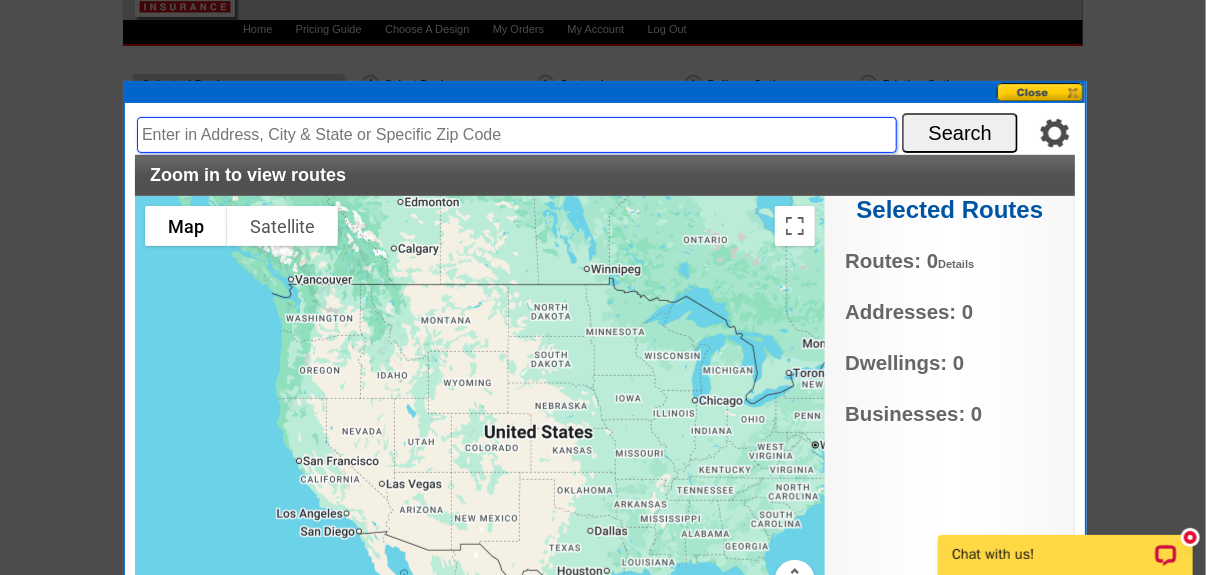 click at bounding box center [517, 135] 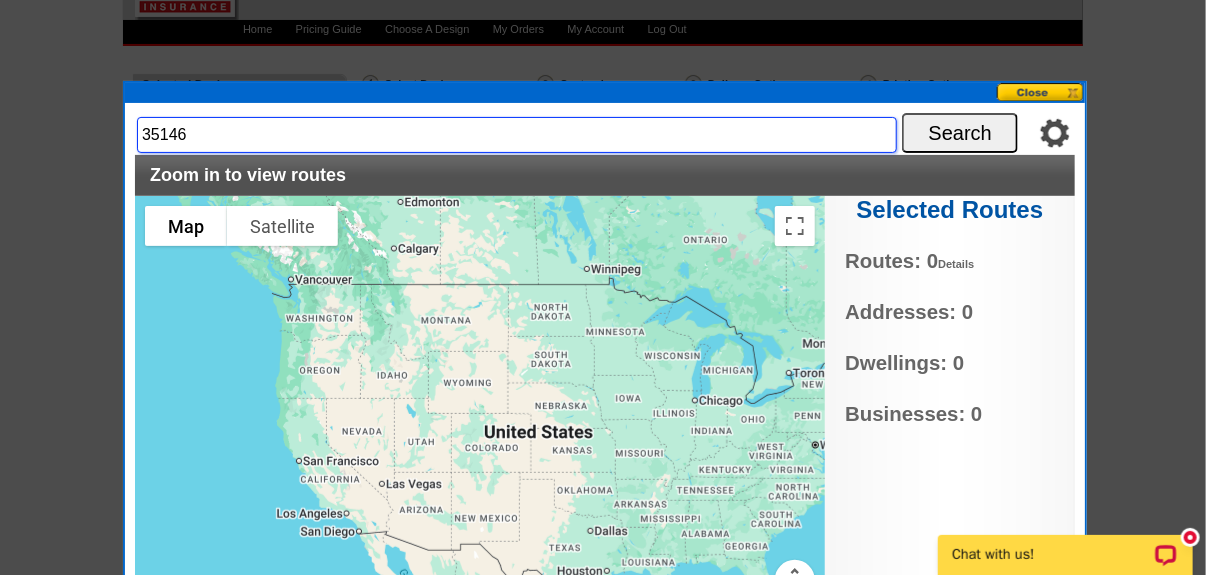 type on "35146" 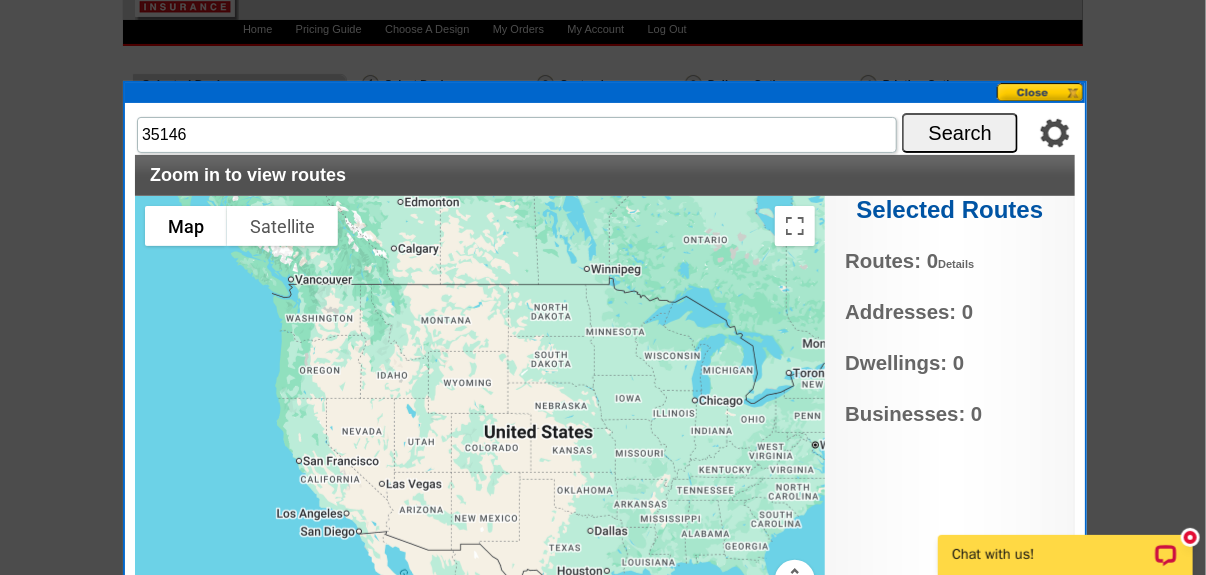 click on "Search" at bounding box center [960, 133] 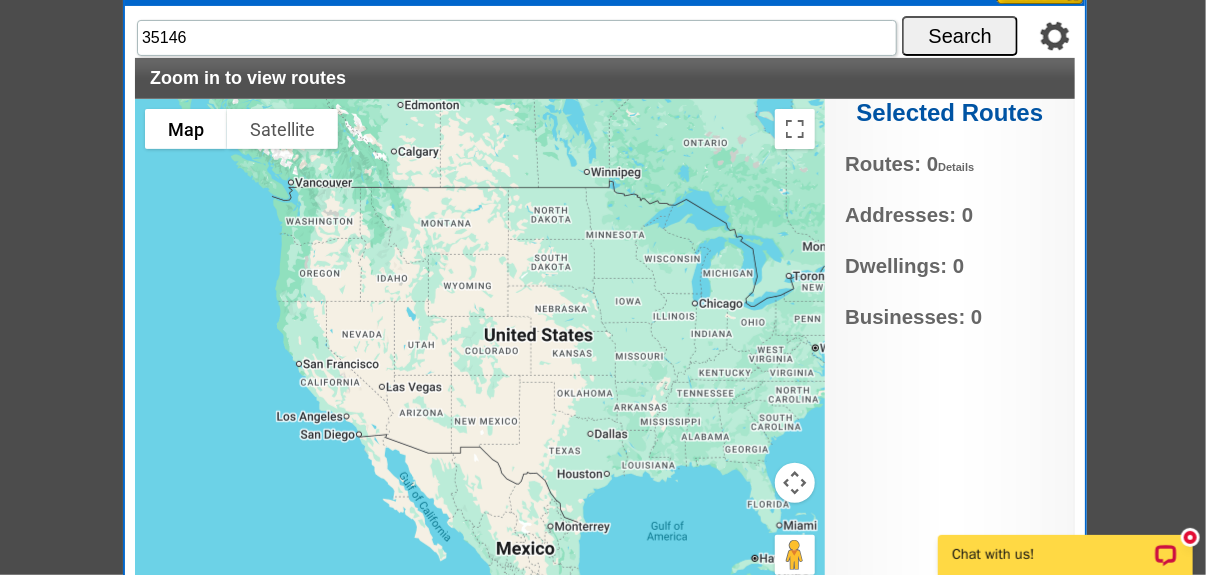 scroll, scrollTop: 90, scrollLeft: 0, axis: vertical 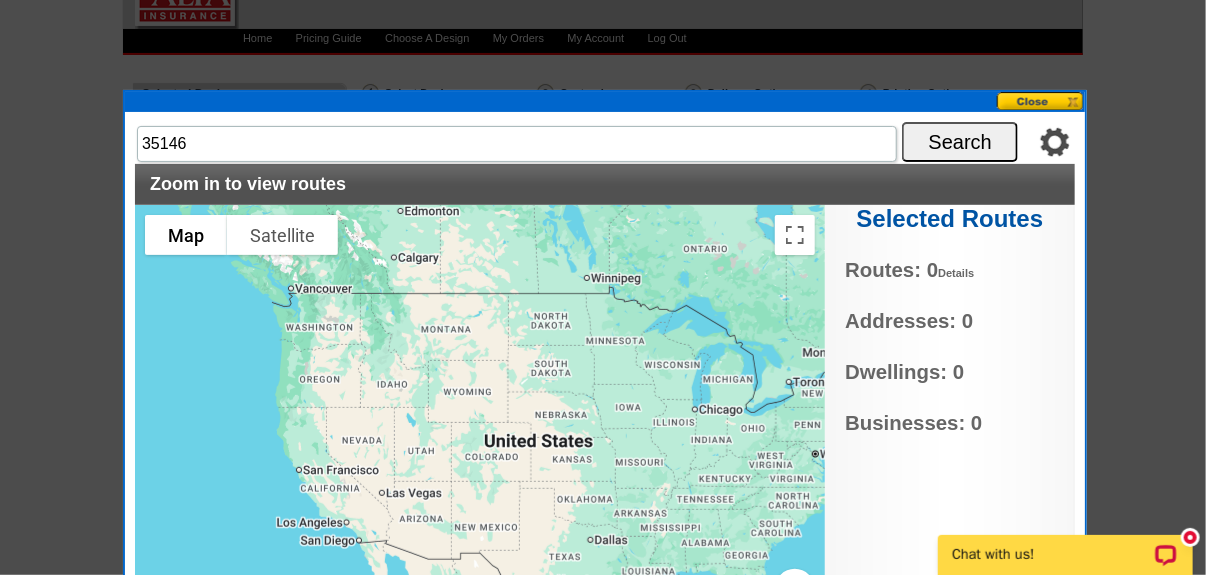 click on "Search" at bounding box center [960, 142] 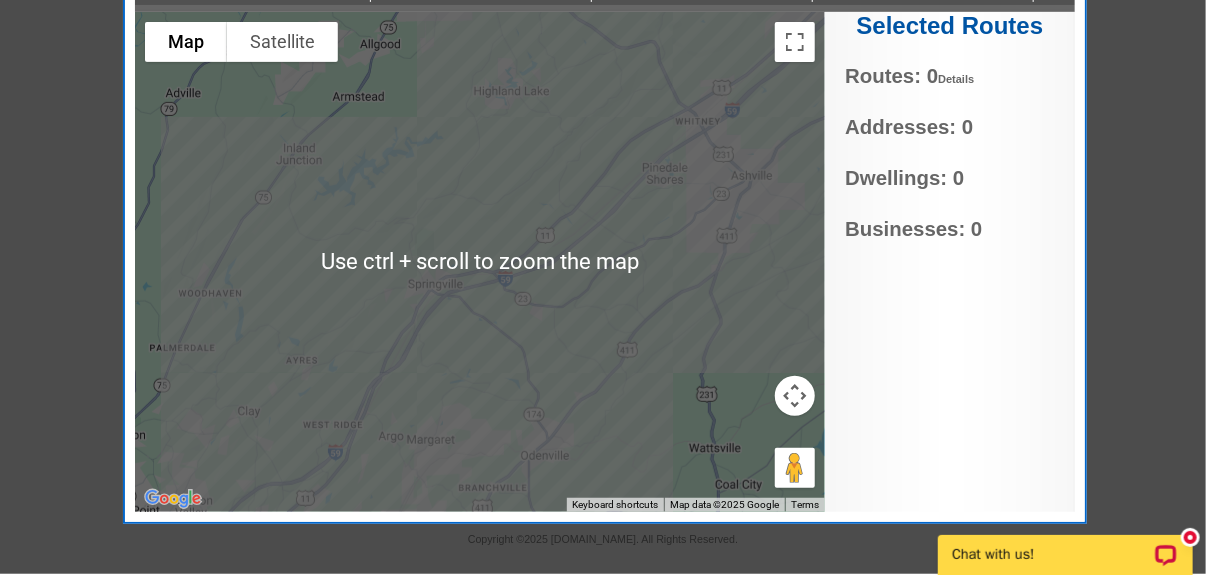 scroll, scrollTop: 190, scrollLeft: 0, axis: vertical 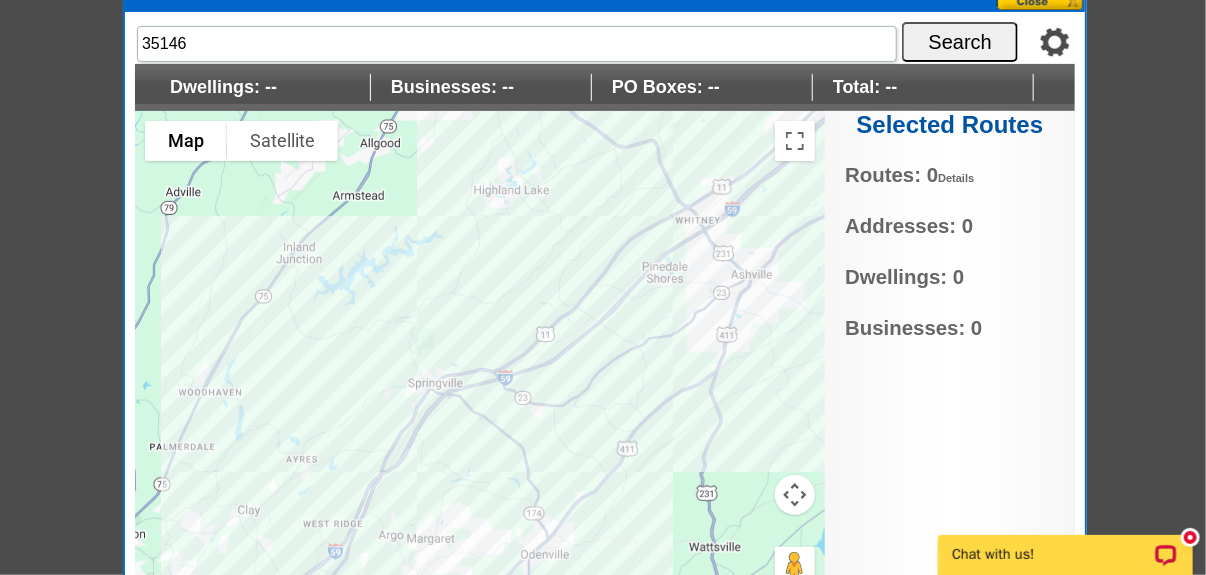 type 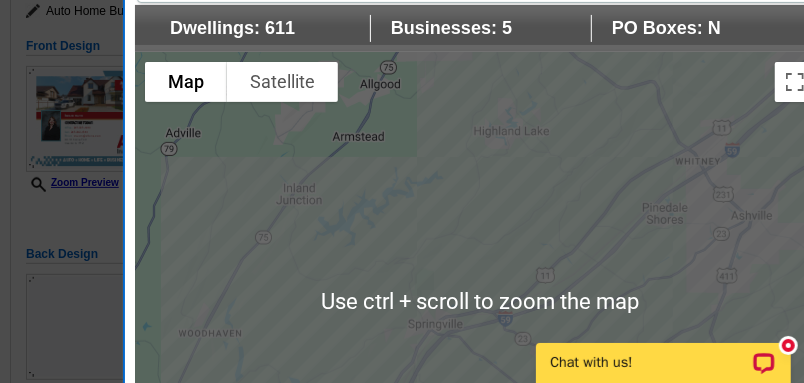 scroll, scrollTop: 256, scrollLeft: 0, axis: vertical 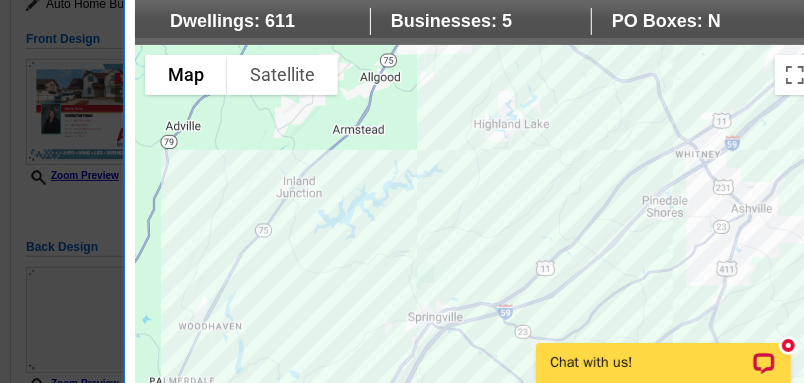 click at bounding box center (480, 295) 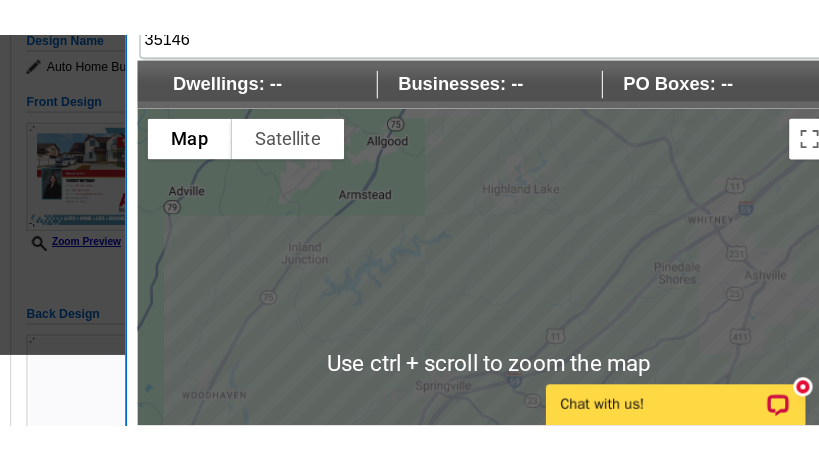 scroll, scrollTop: 293, scrollLeft: 0, axis: vertical 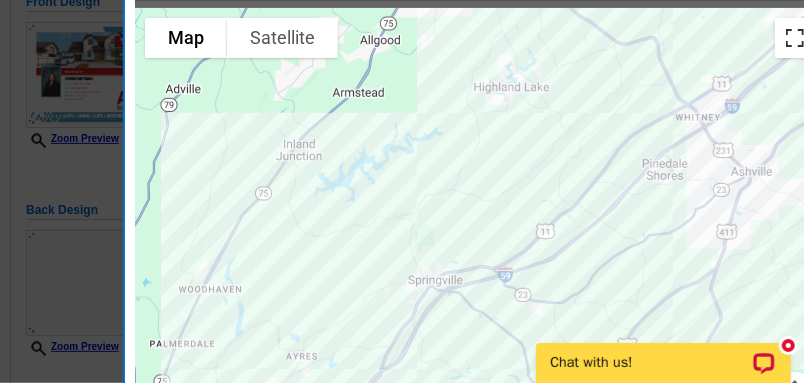 click at bounding box center (795, 38) 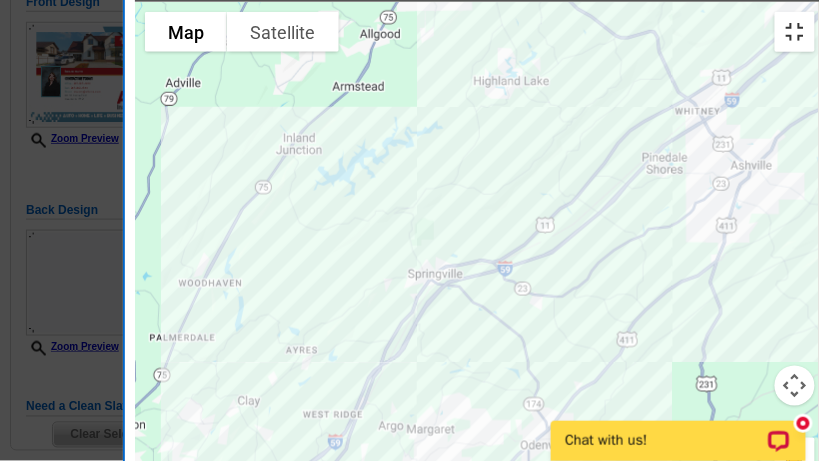 type 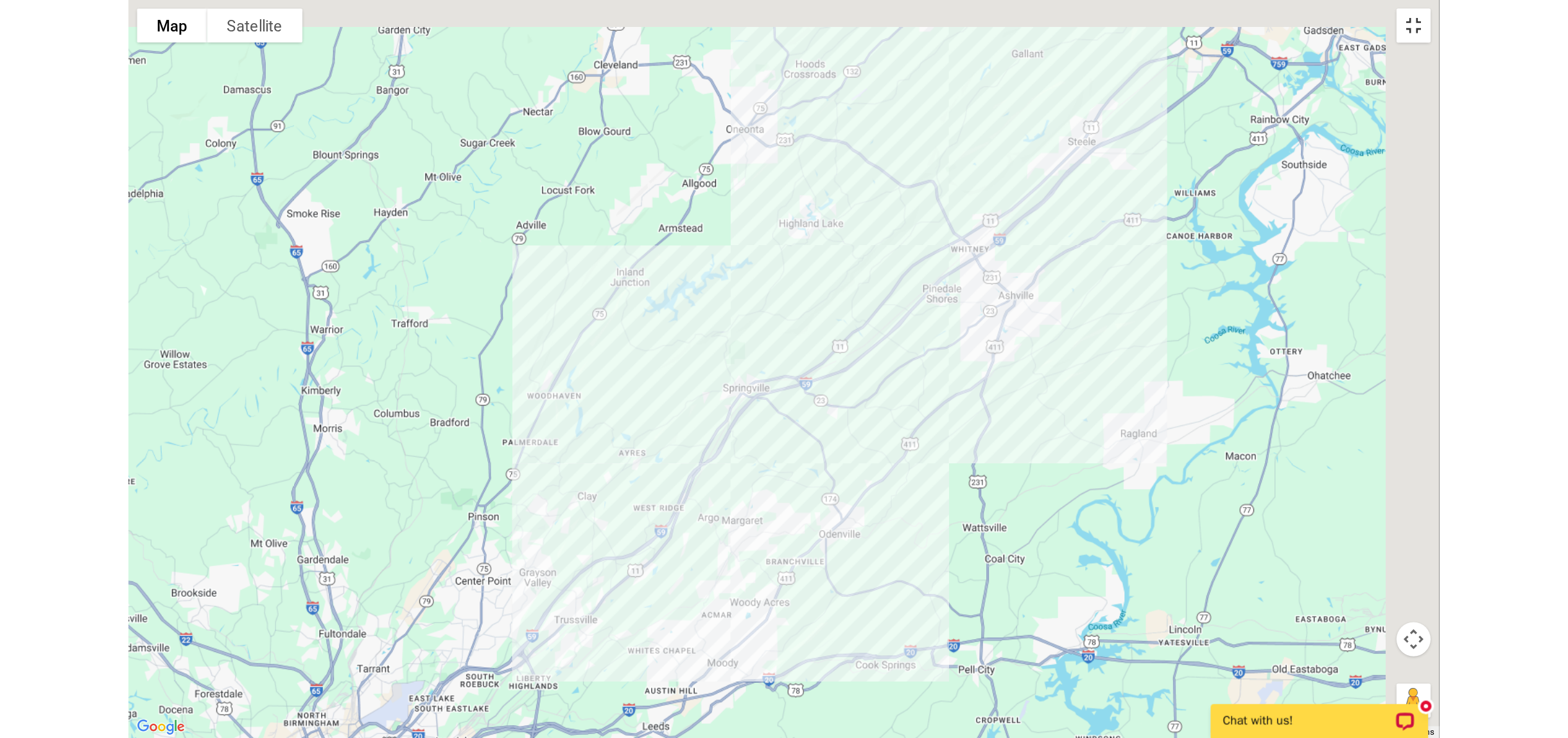 scroll, scrollTop: 0, scrollLeft: 0, axis: both 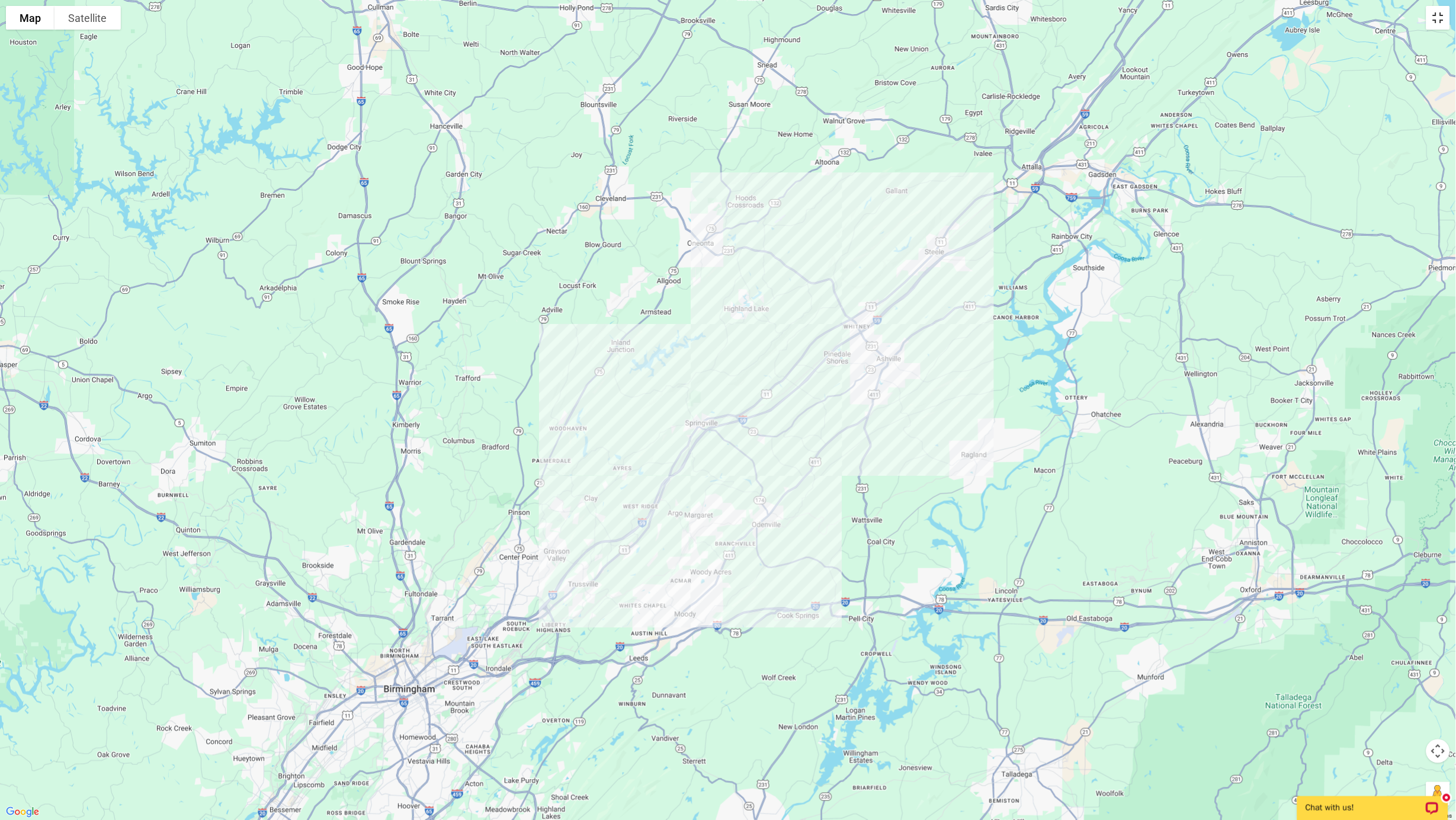 click at bounding box center [1438, 18] 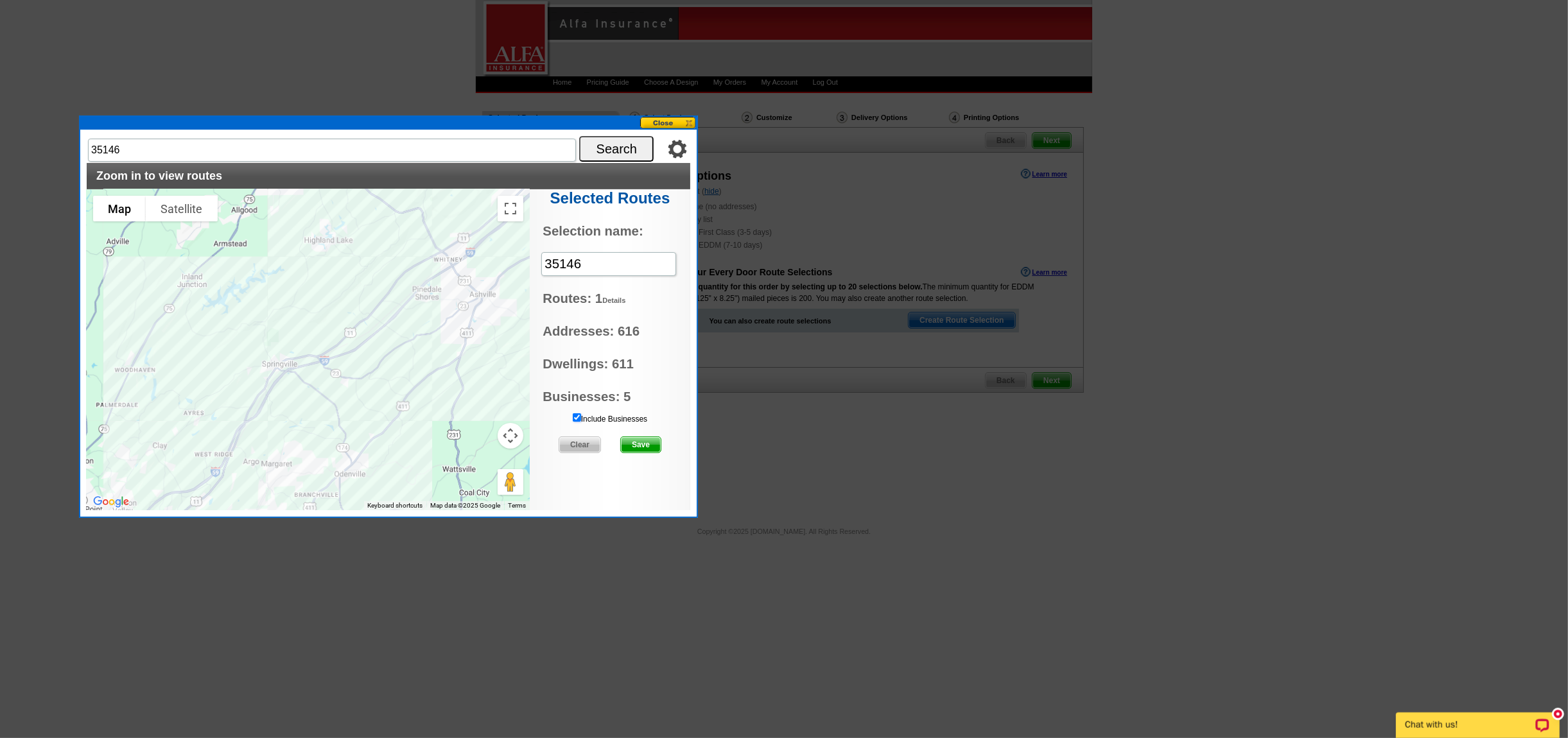click on "Include Businesses" at bounding box center [577, 417] 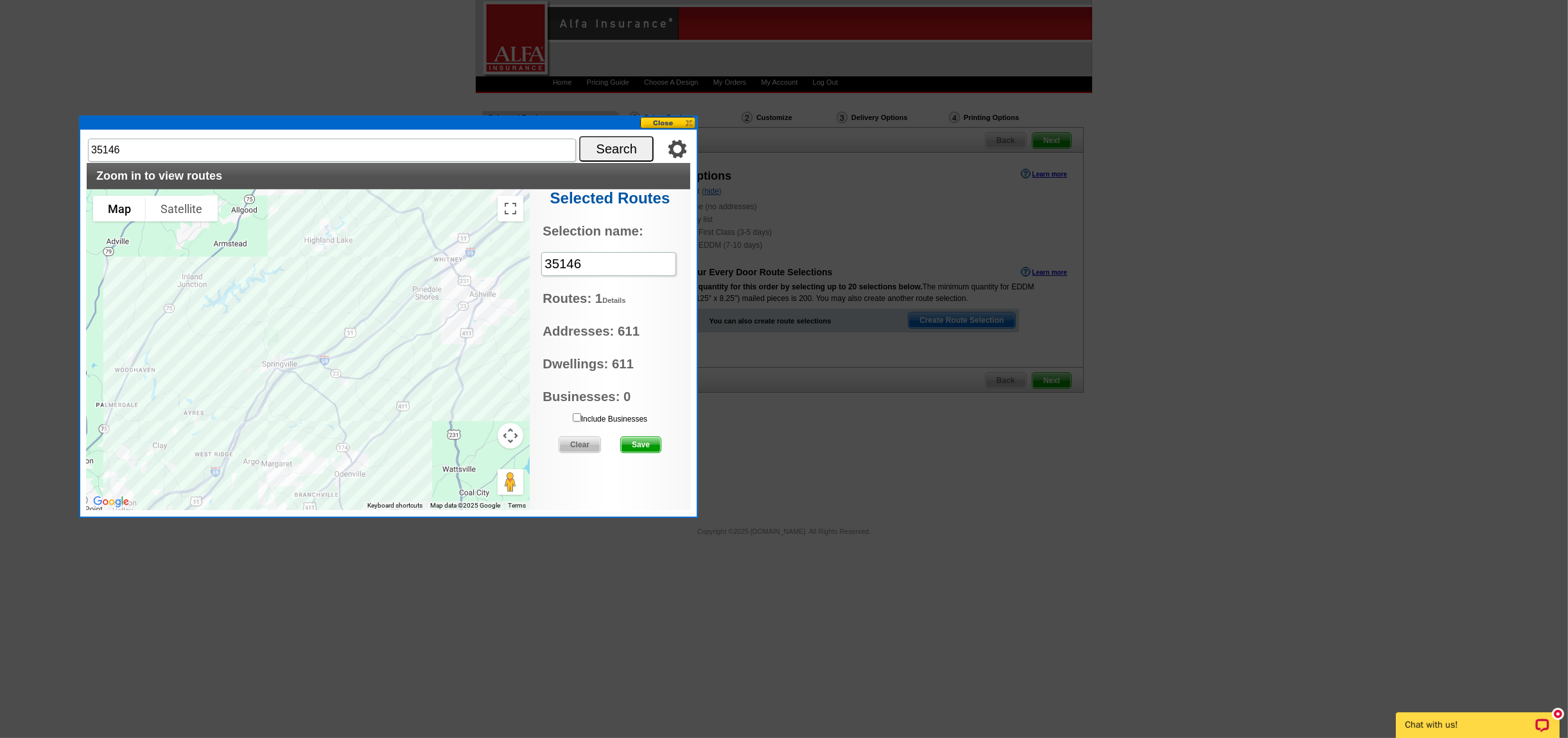click on "Save" at bounding box center [641, 445] 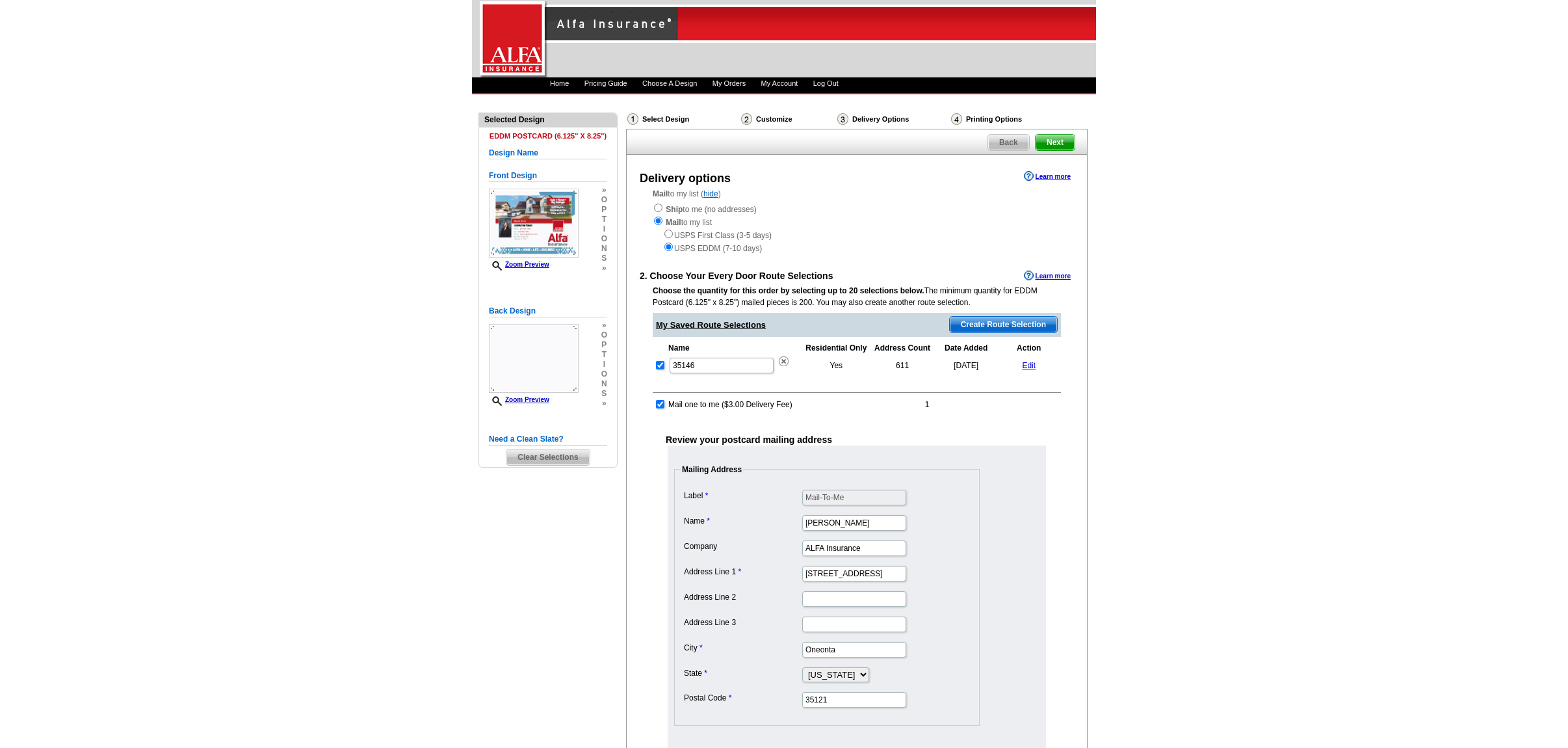 scroll, scrollTop: 0, scrollLeft: 0, axis: both 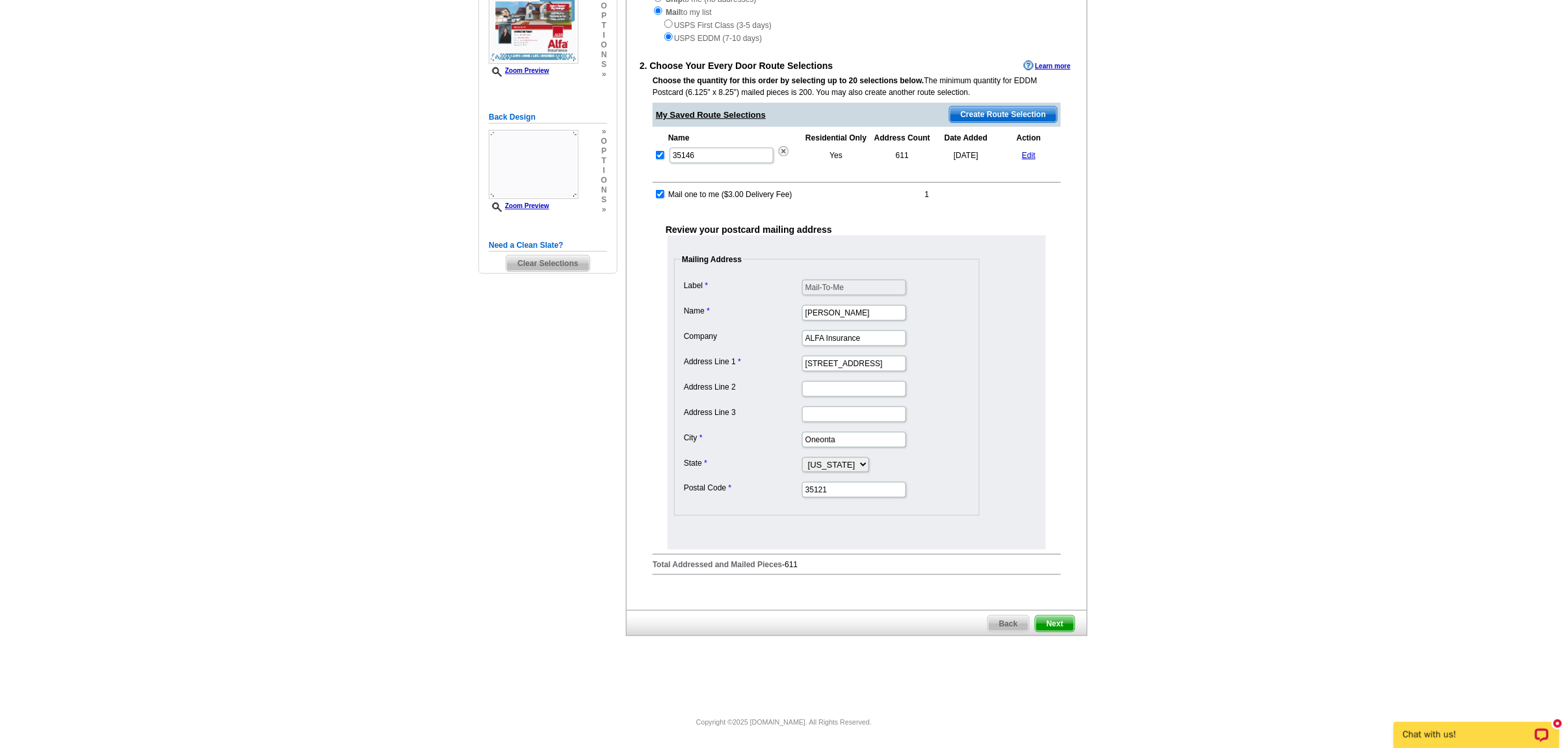 click on "Next" at bounding box center (1055, 624) 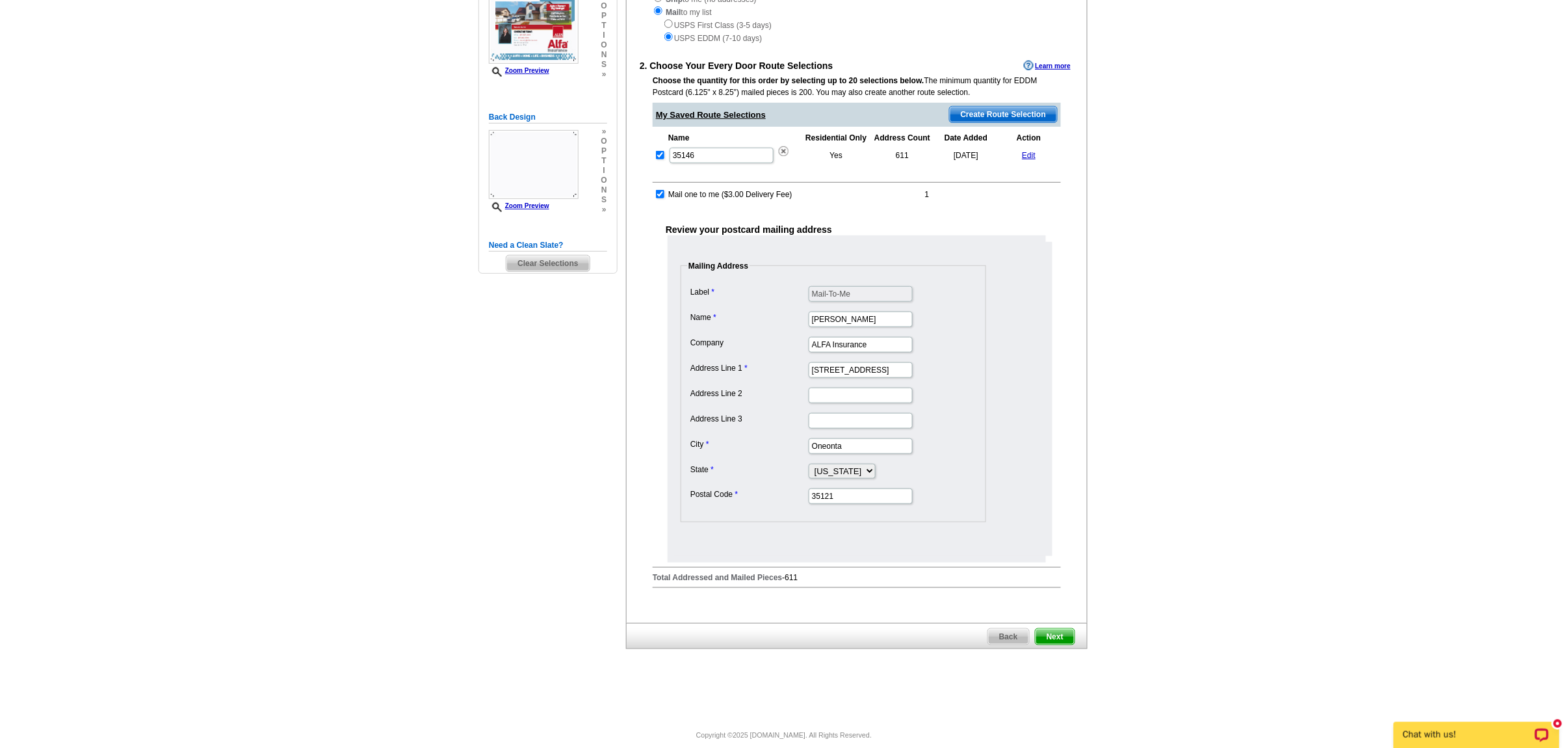 scroll, scrollTop: 0, scrollLeft: 0, axis: both 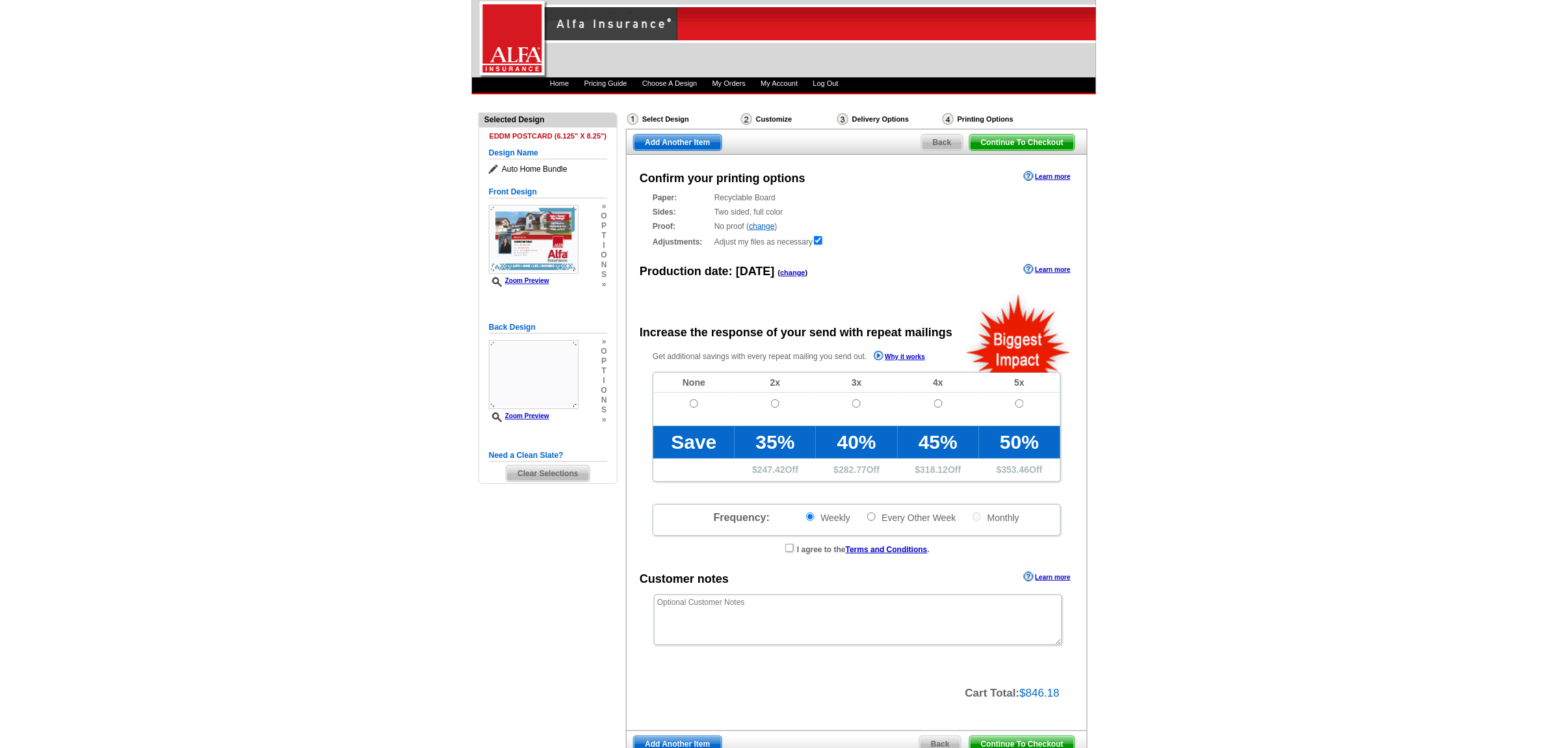 radio on "false" 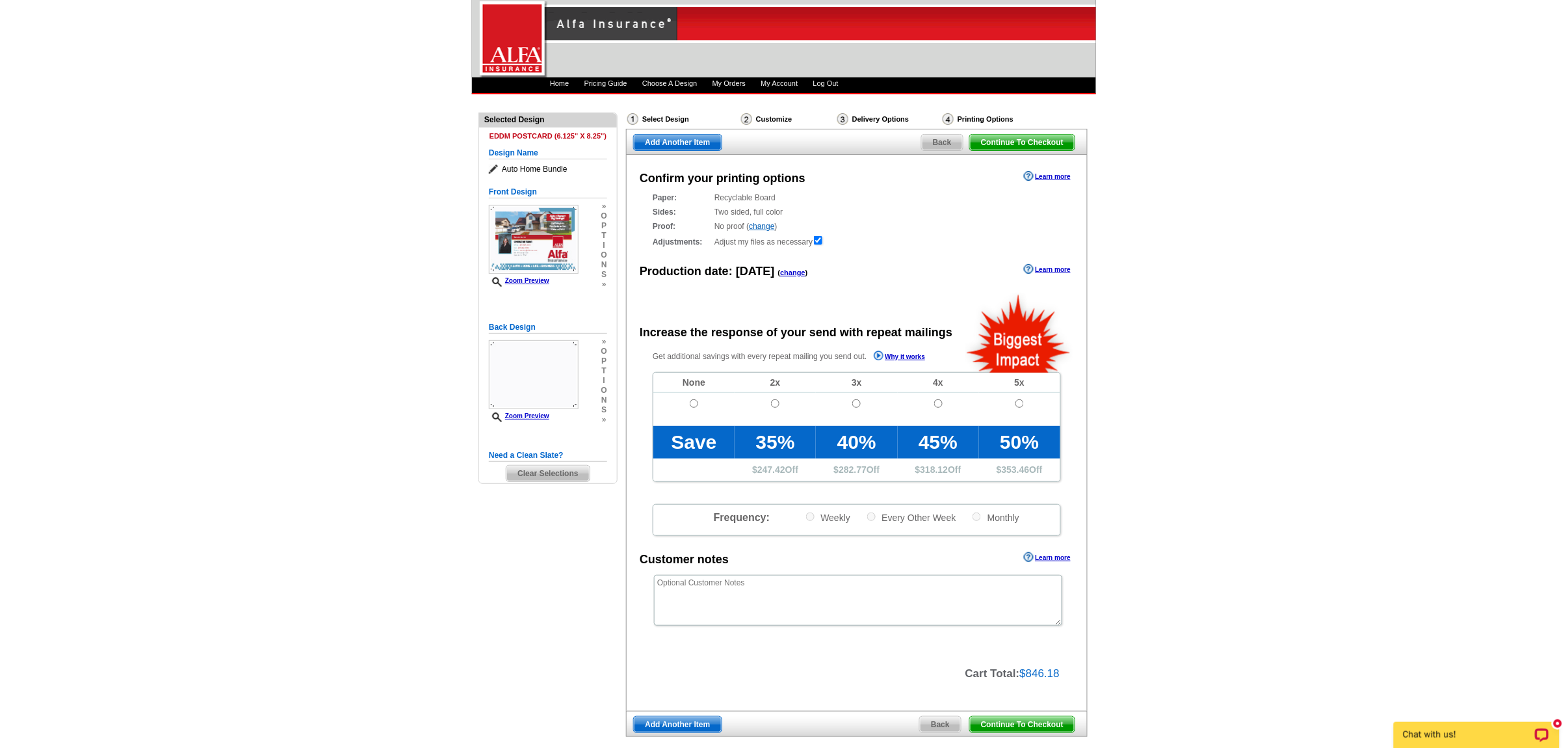 scroll, scrollTop: 0, scrollLeft: 0, axis: both 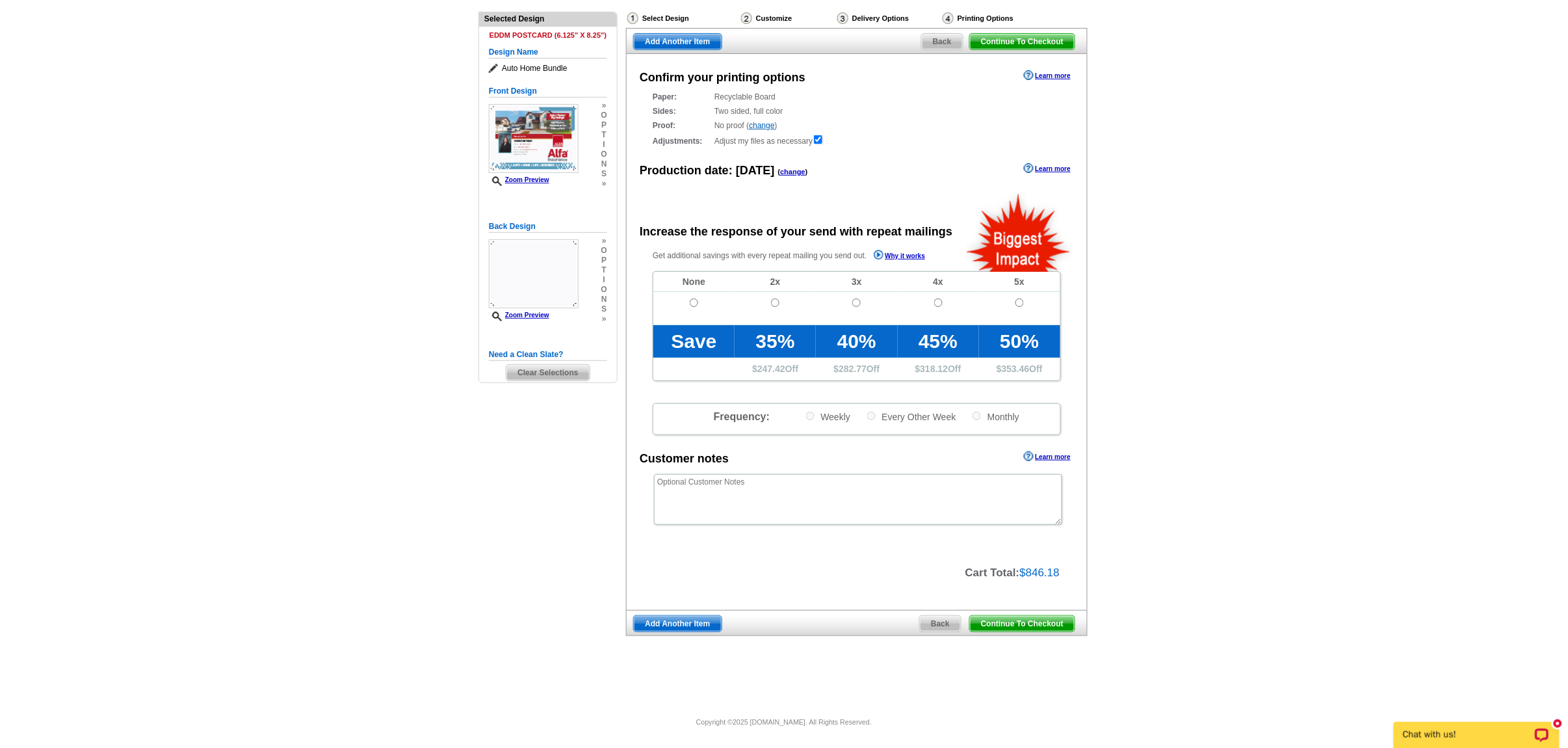 click on "Continue To Checkout" at bounding box center (1022, 624) 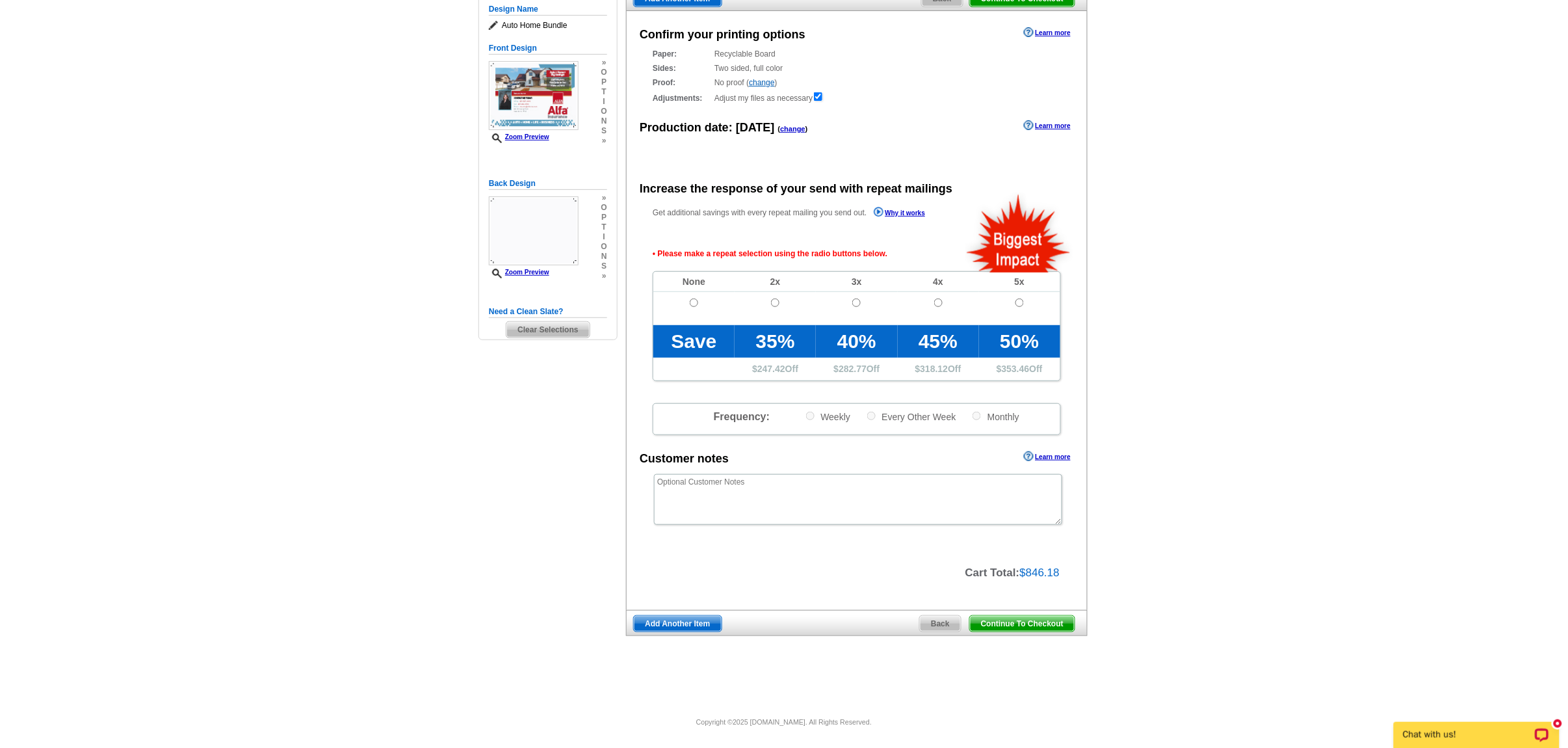 scroll, scrollTop: 146, scrollLeft: 0, axis: vertical 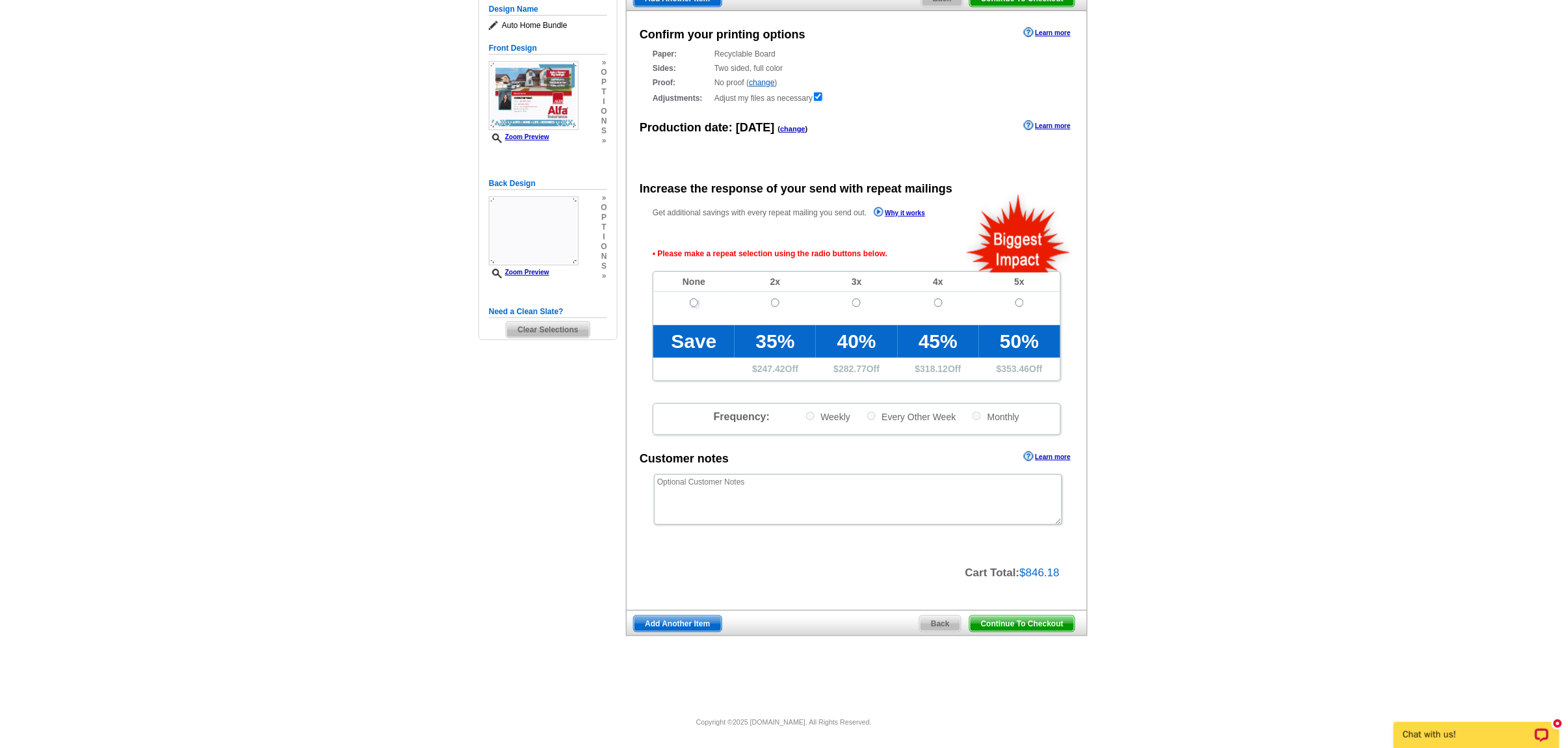click at bounding box center [694, 302] 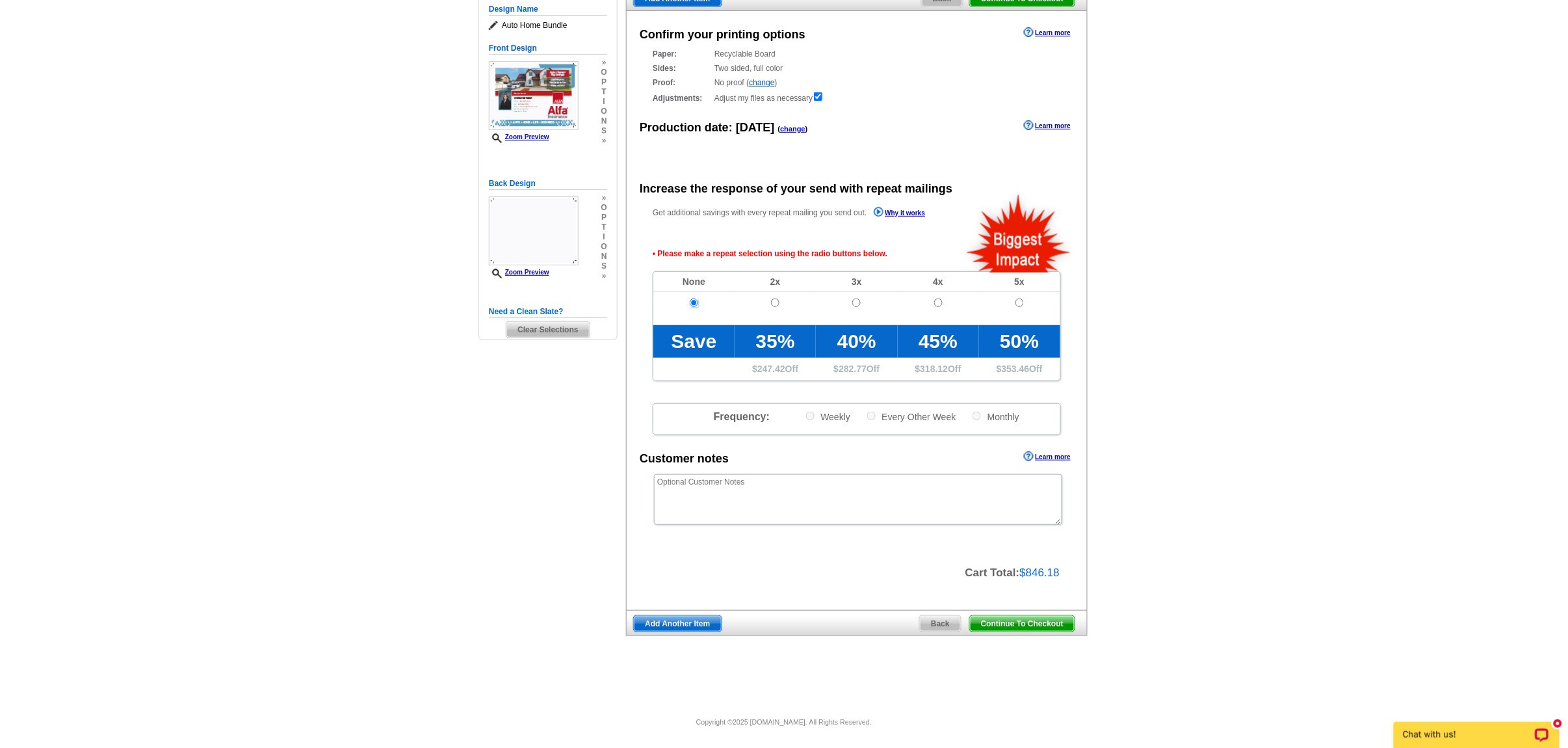 scroll, scrollTop: 0, scrollLeft: 0, axis: both 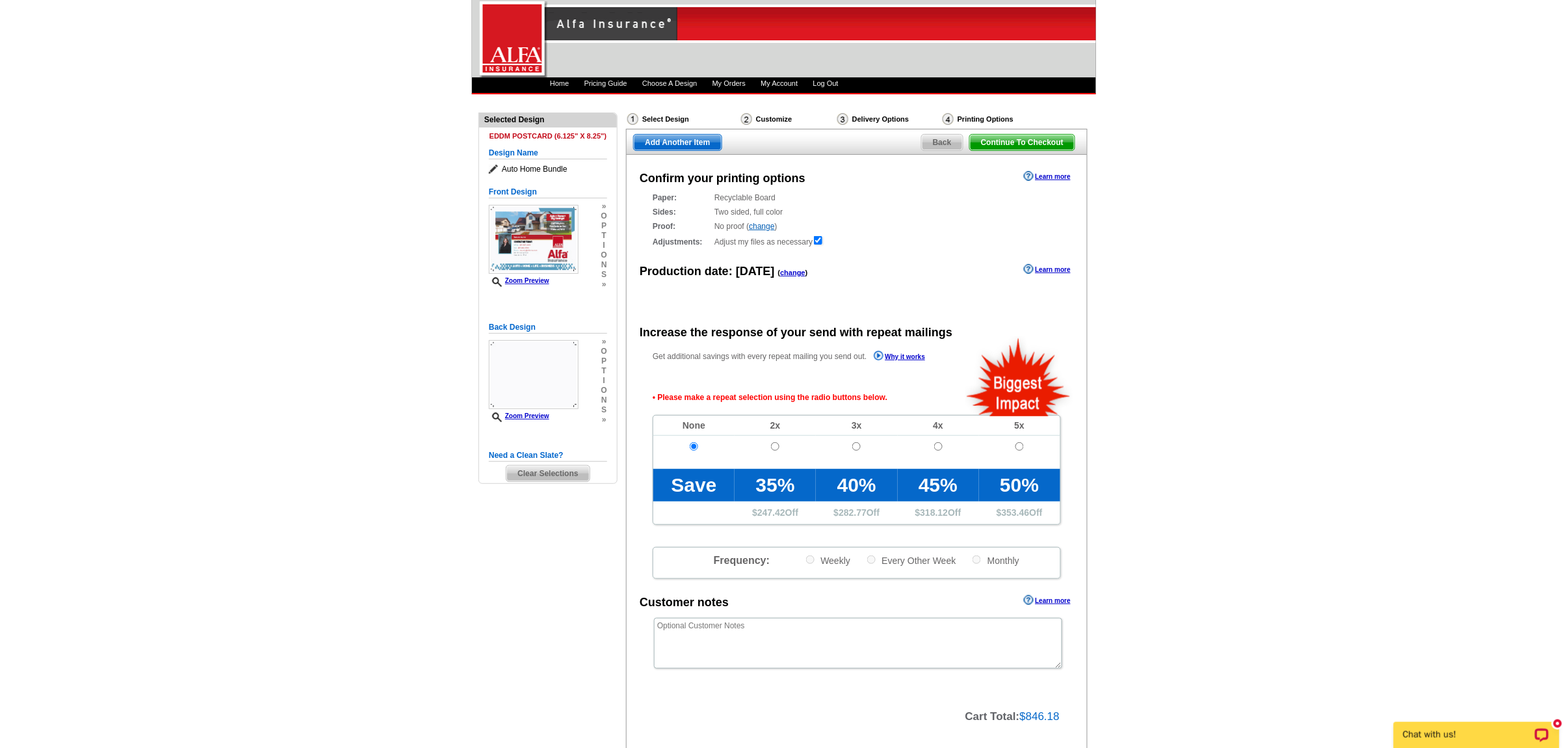 click on "Home
Pricing Guide
Choose A Design
My Orders
My Account
Log Out" at bounding box center [784, 86] 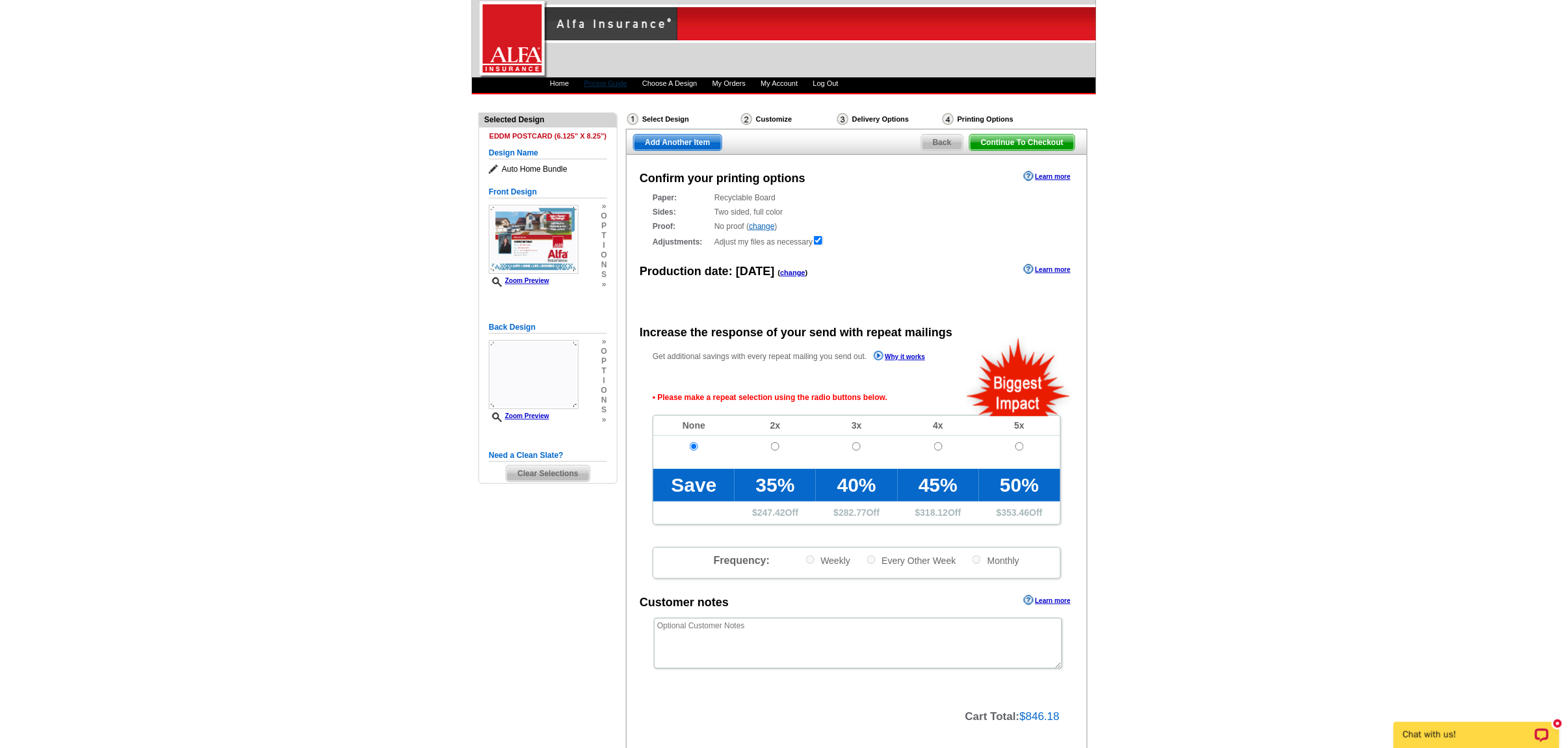 click on "Pricing Guide" at bounding box center [606, 83] 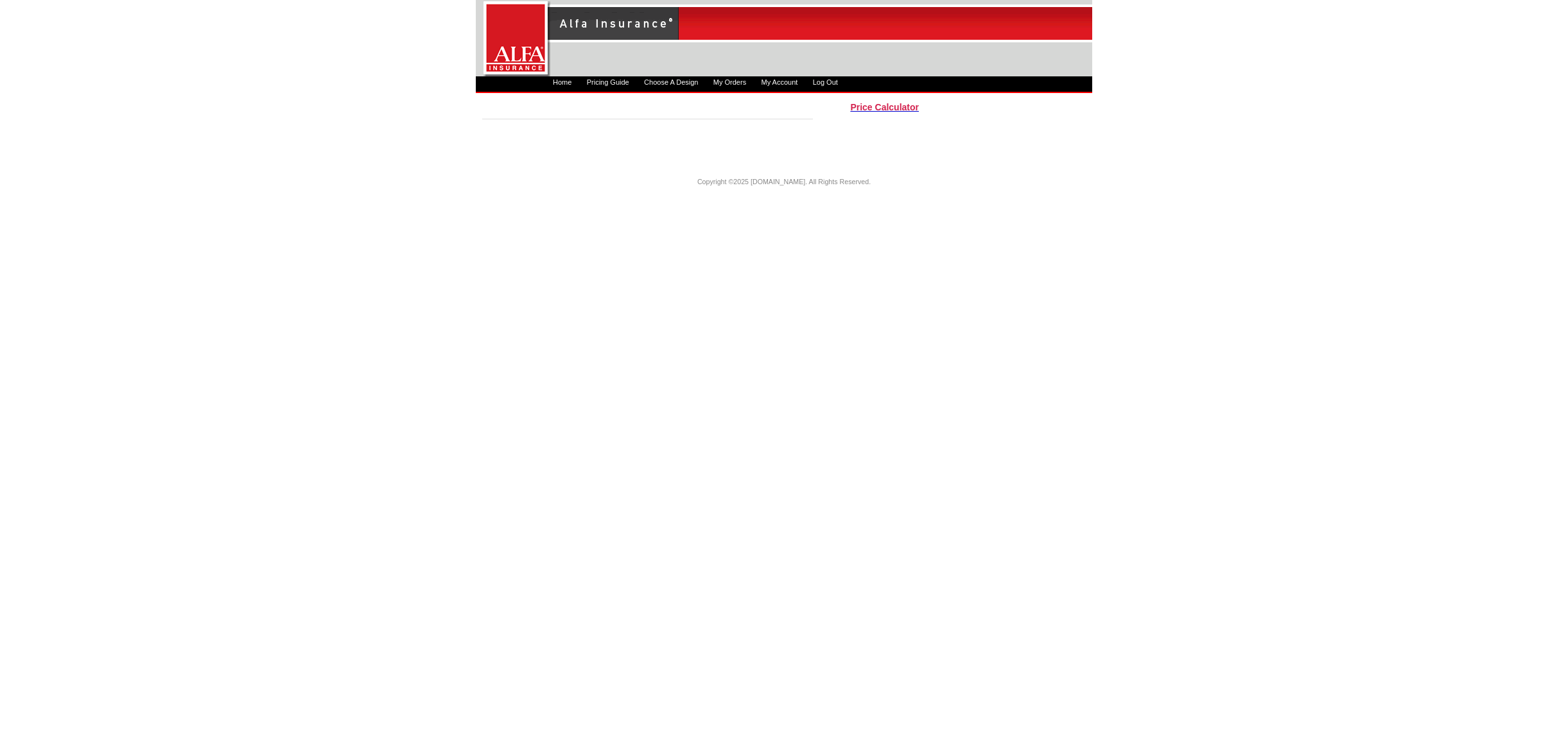 scroll, scrollTop: 0, scrollLeft: 0, axis: both 